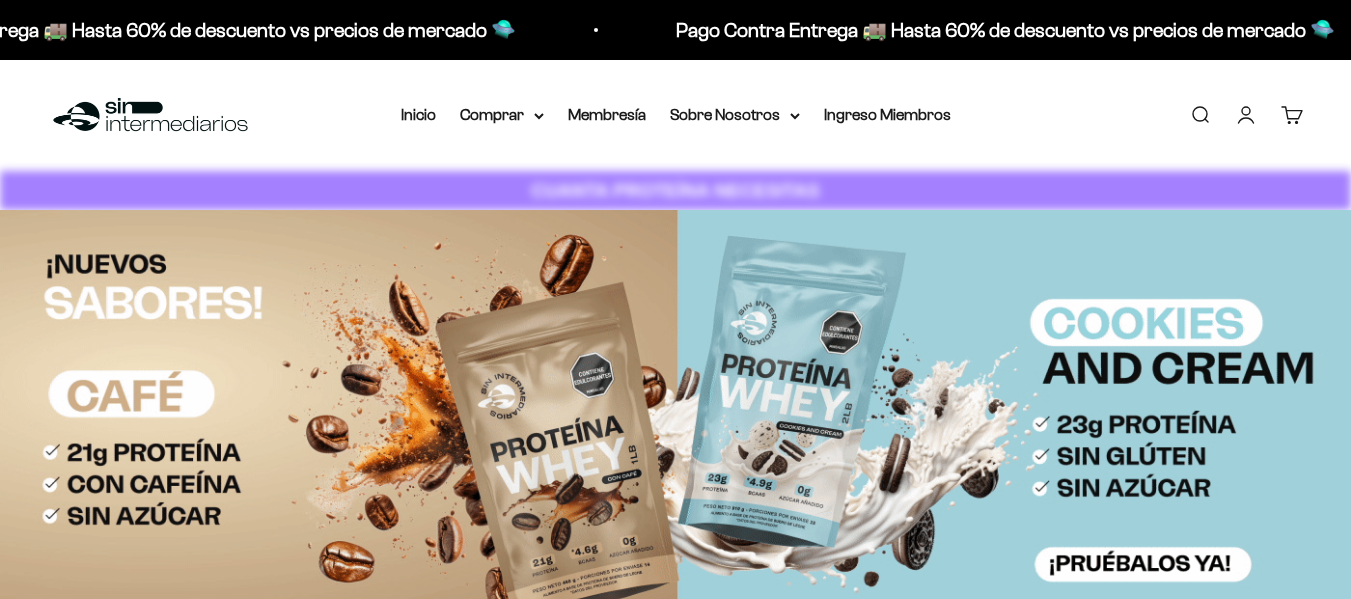 scroll, scrollTop: 0, scrollLeft: 0, axis: both 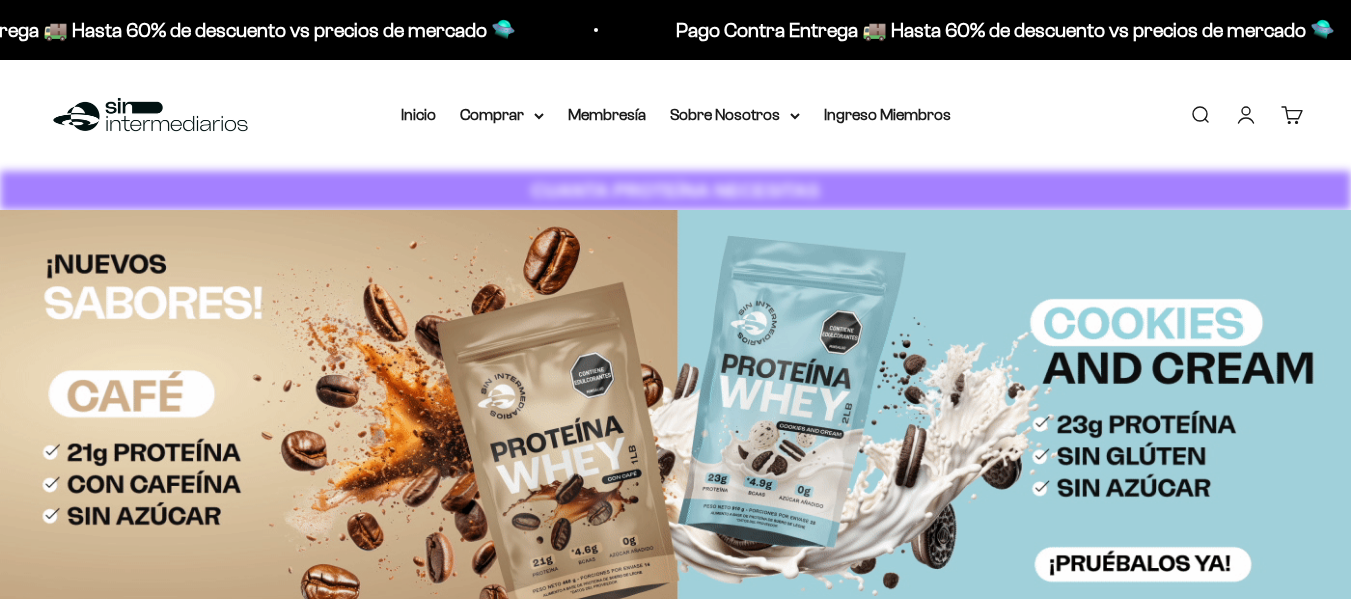 click on "Iniciar sesión" at bounding box center [1246, 115] 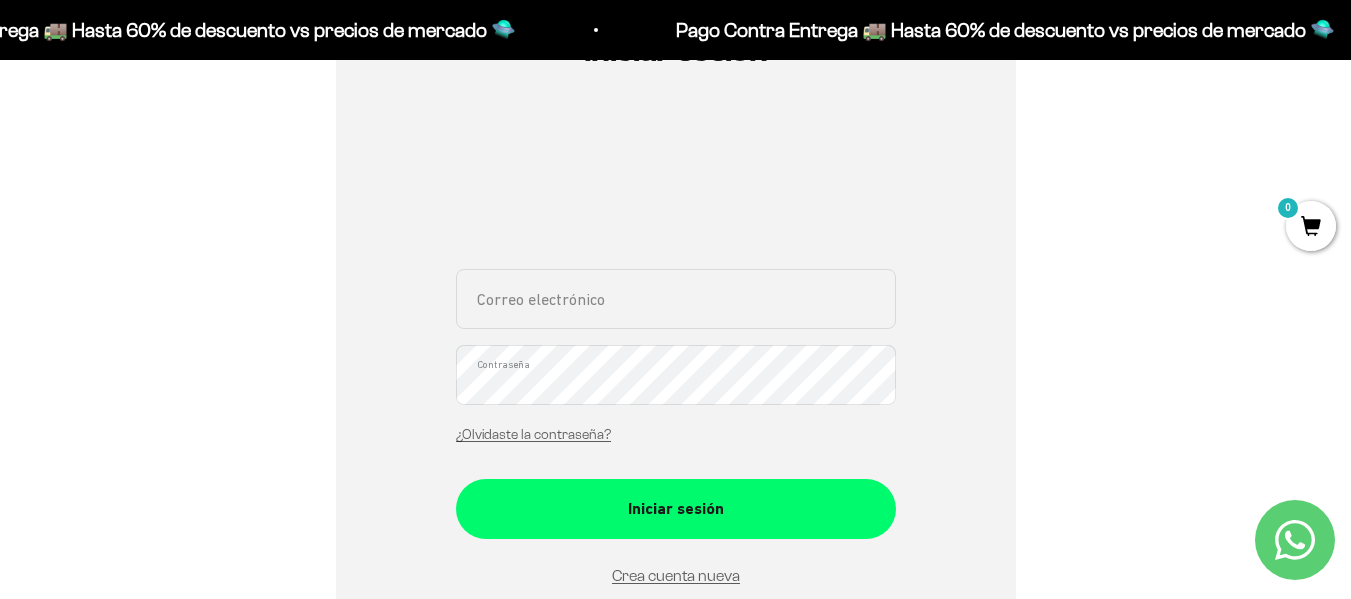 scroll, scrollTop: 300, scrollLeft: 0, axis: vertical 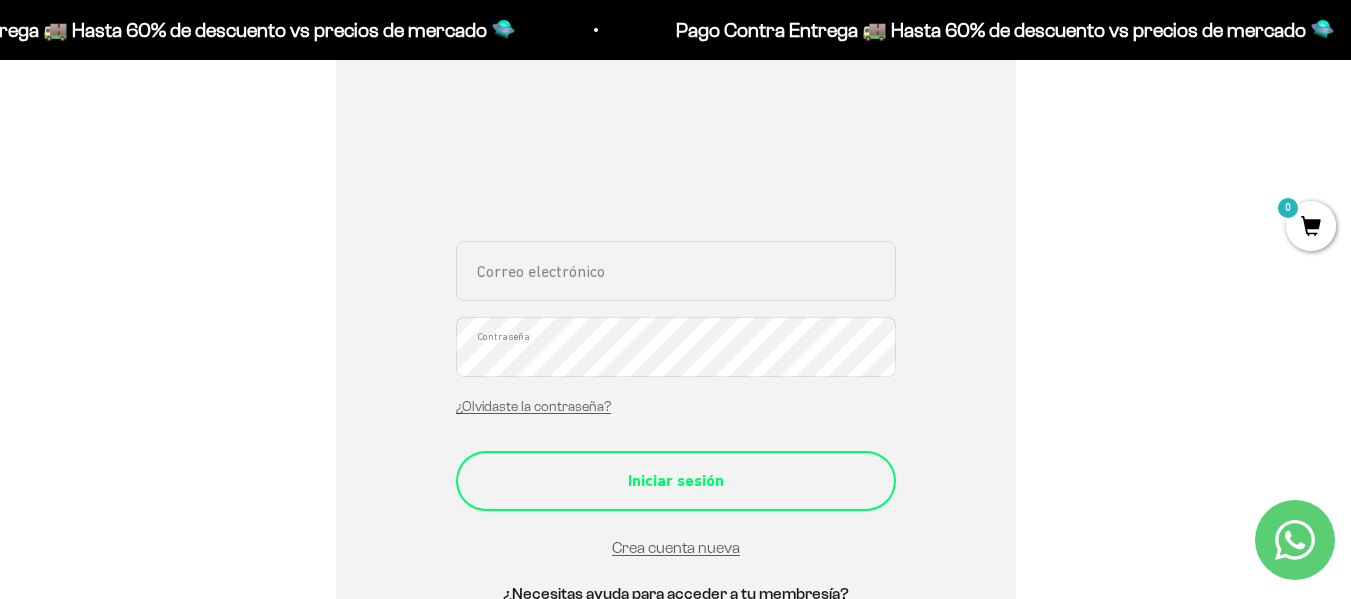 type on "[EMAIL_ADDRESS][DOMAIN_NAME]" 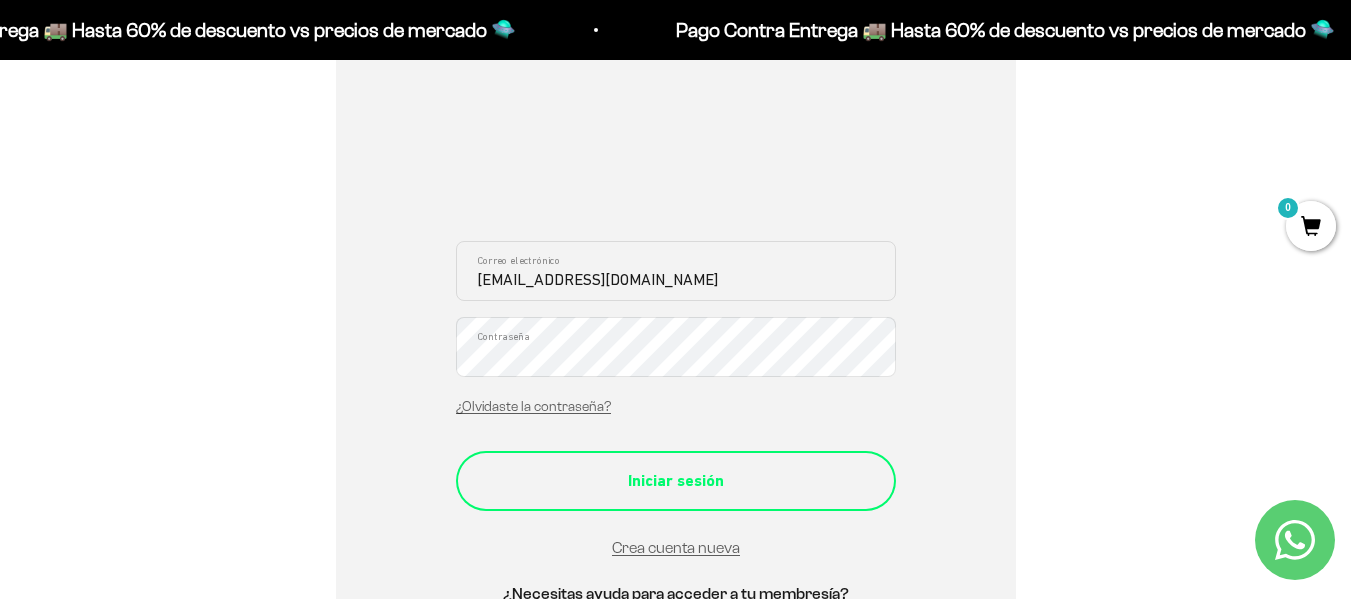 click on "Iniciar sesión" at bounding box center (676, 481) 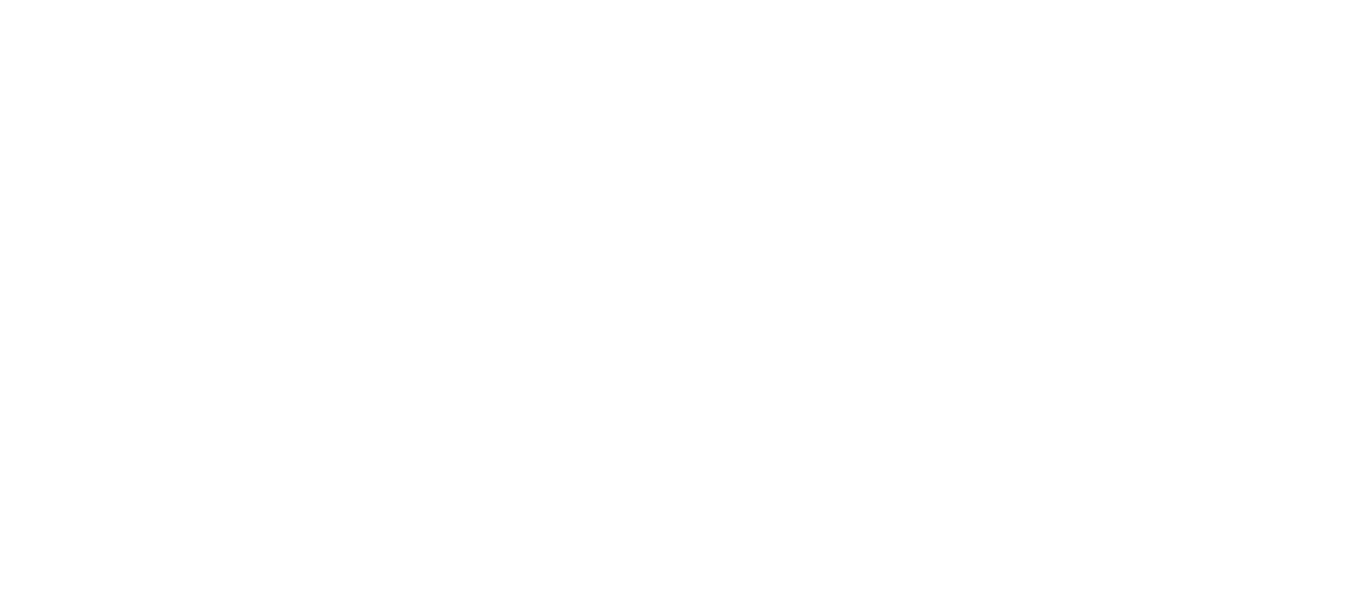 scroll, scrollTop: 0, scrollLeft: 0, axis: both 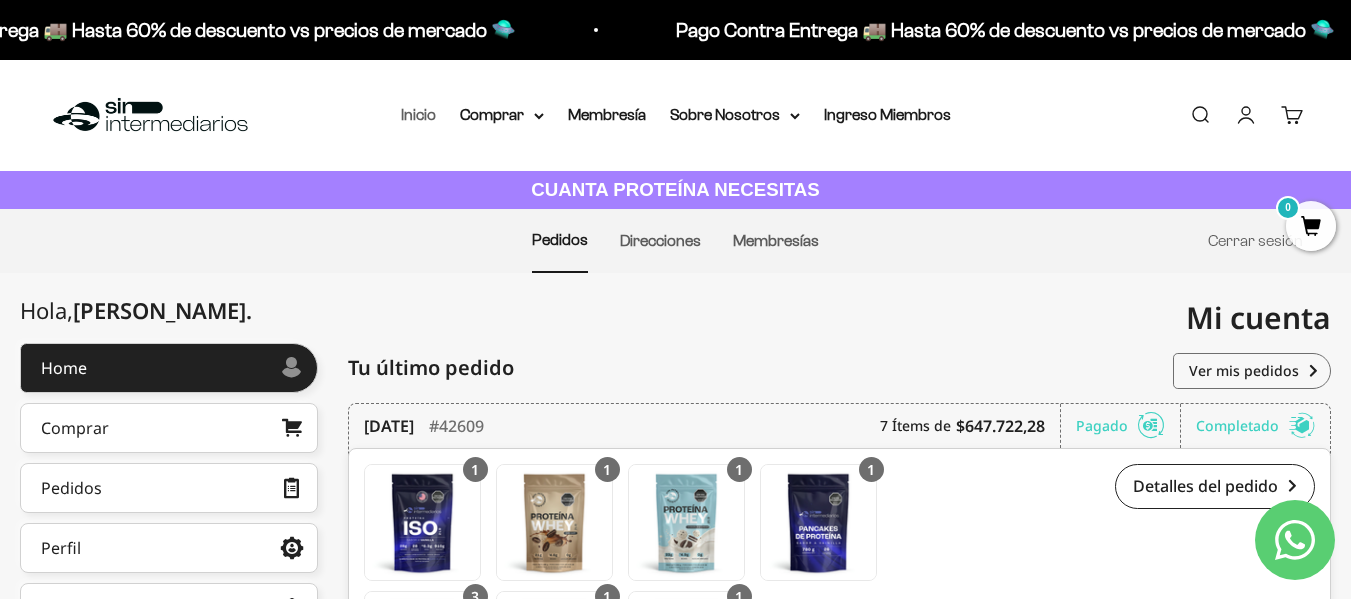 click on "Inicio" at bounding box center [418, 114] 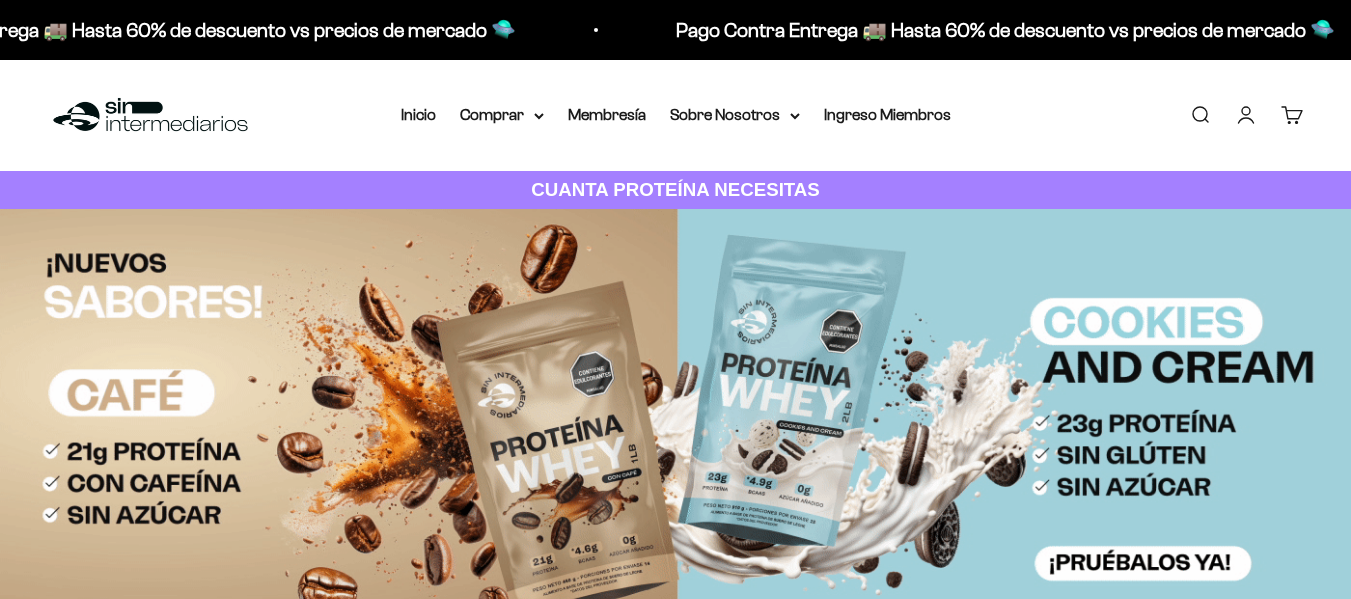 scroll, scrollTop: 0, scrollLeft: 0, axis: both 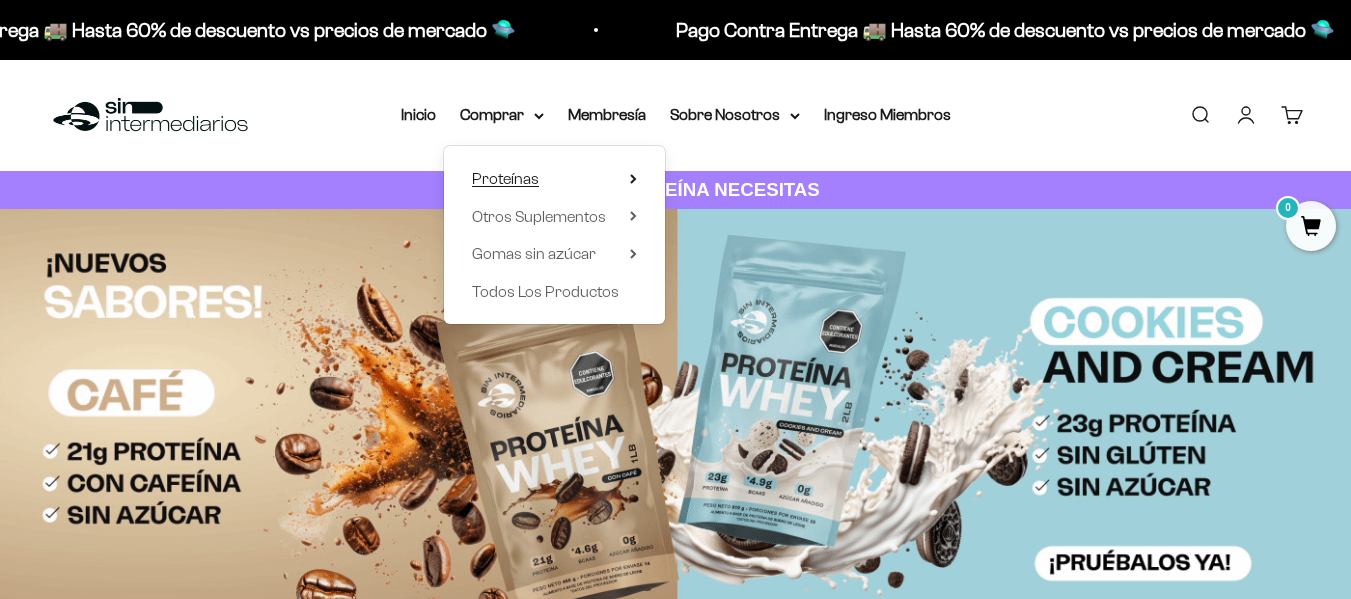 click 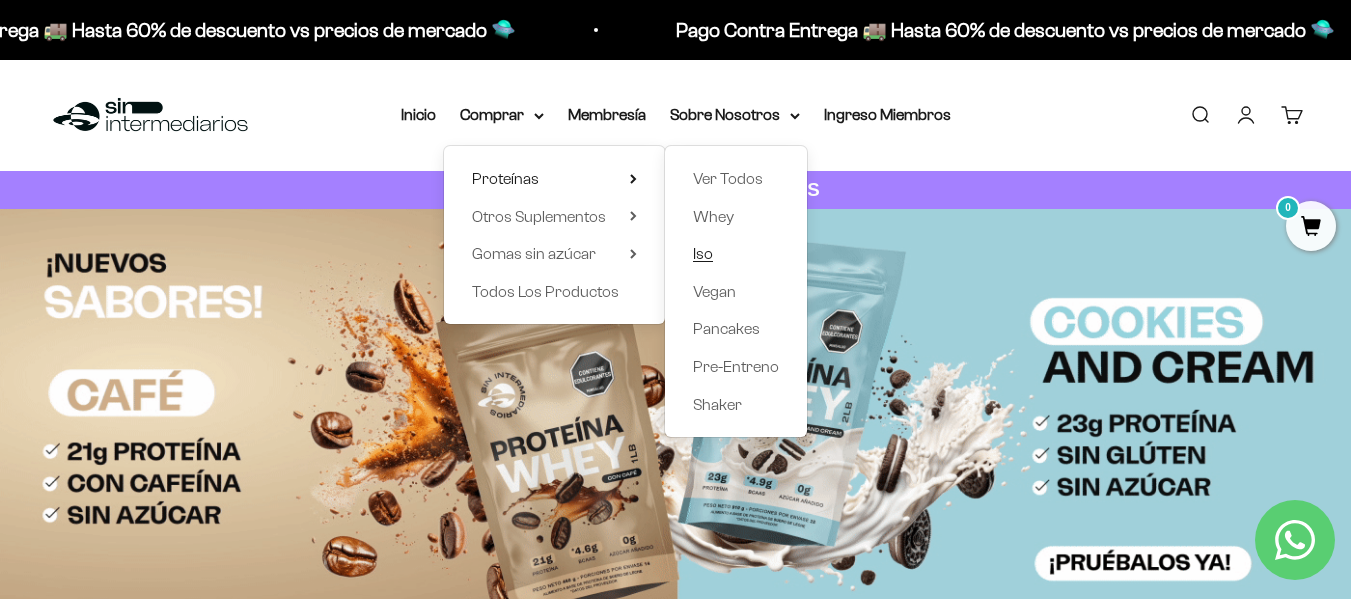 click on "Iso" at bounding box center (736, 254) 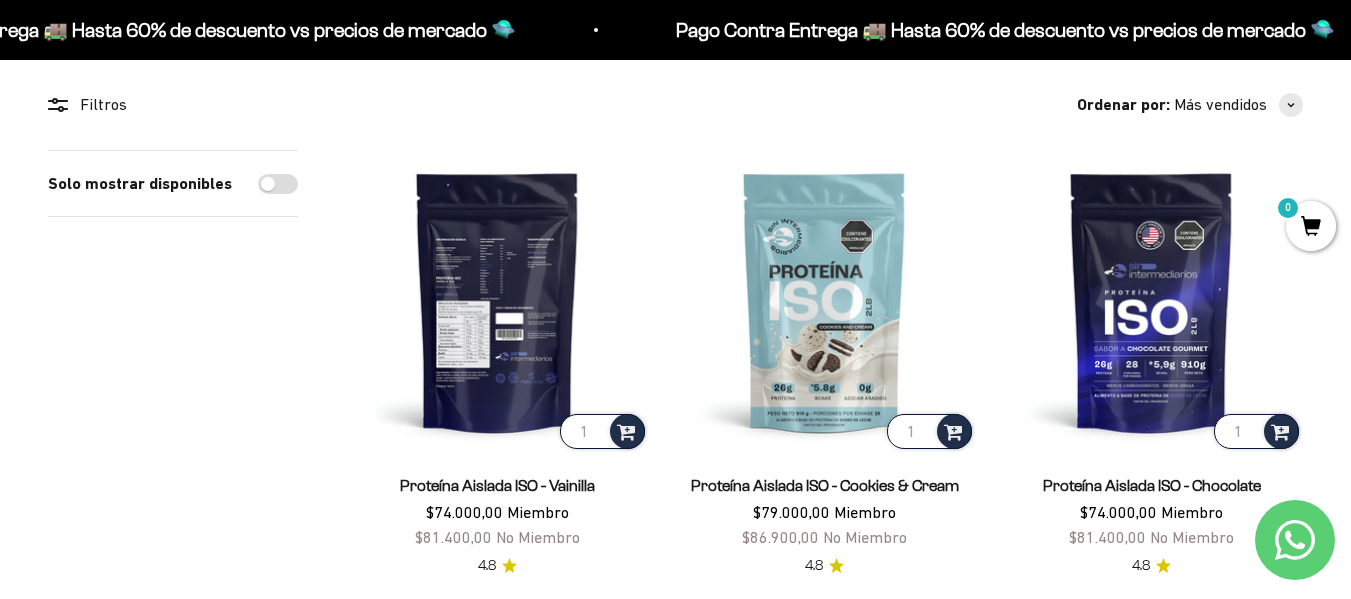 scroll, scrollTop: 200, scrollLeft: 0, axis: vertical 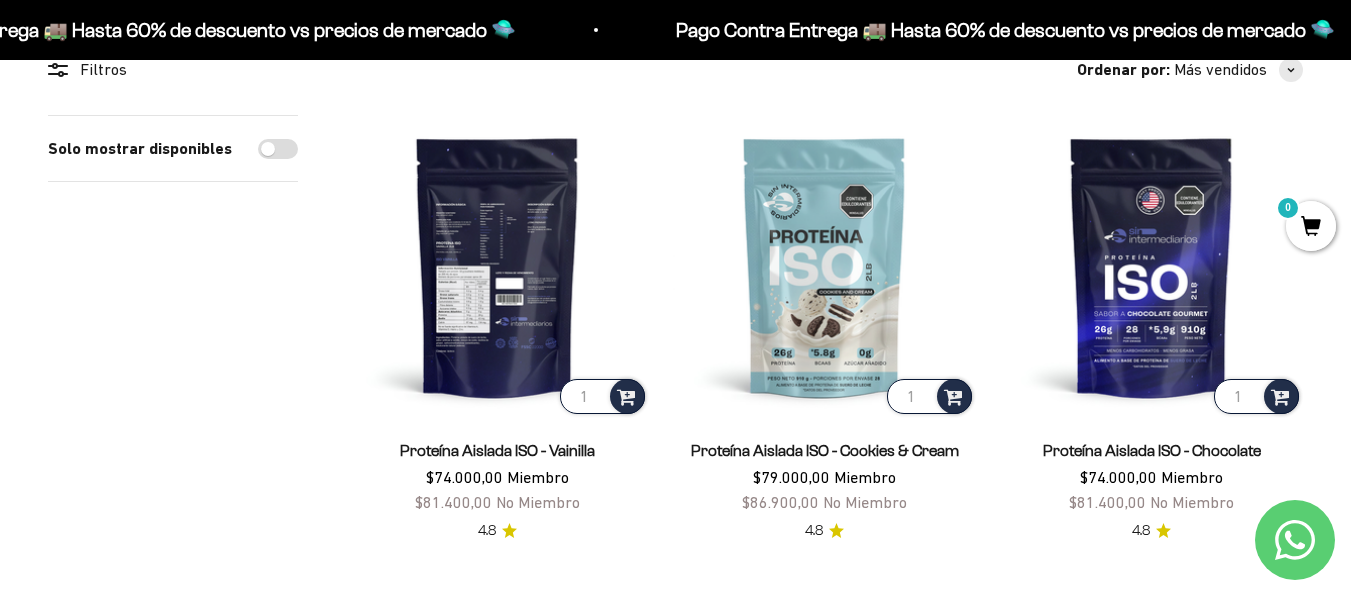 click at bounding box center (497, 266) 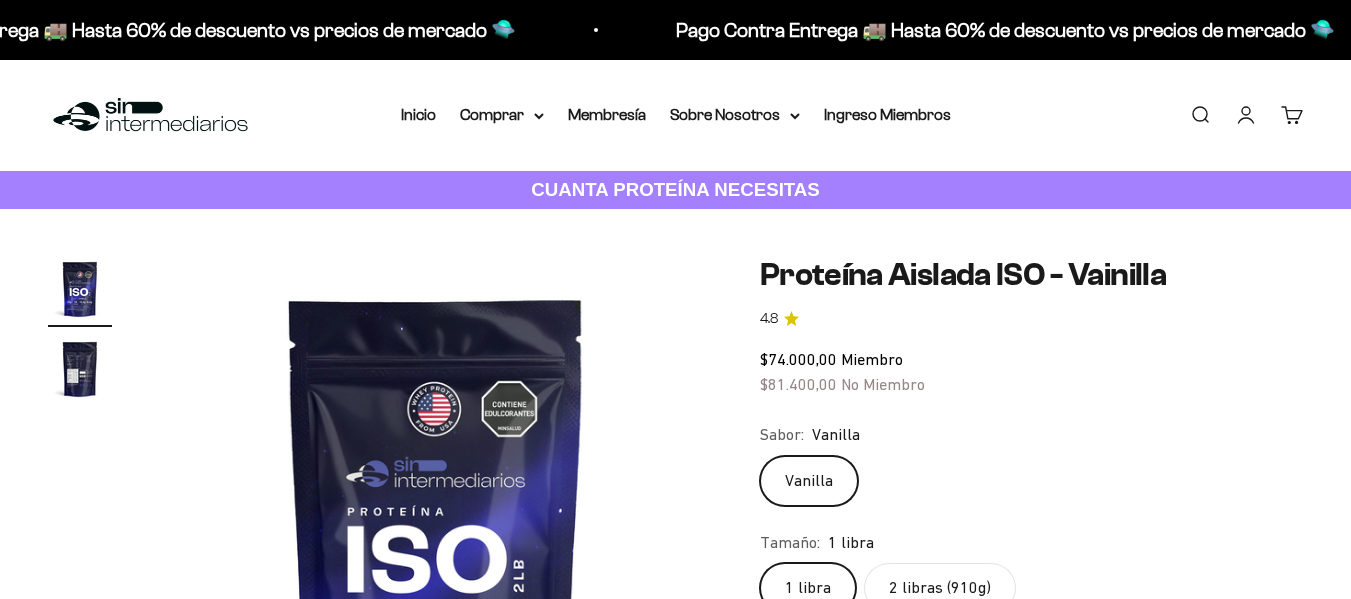 click on "2 libras (910g)" 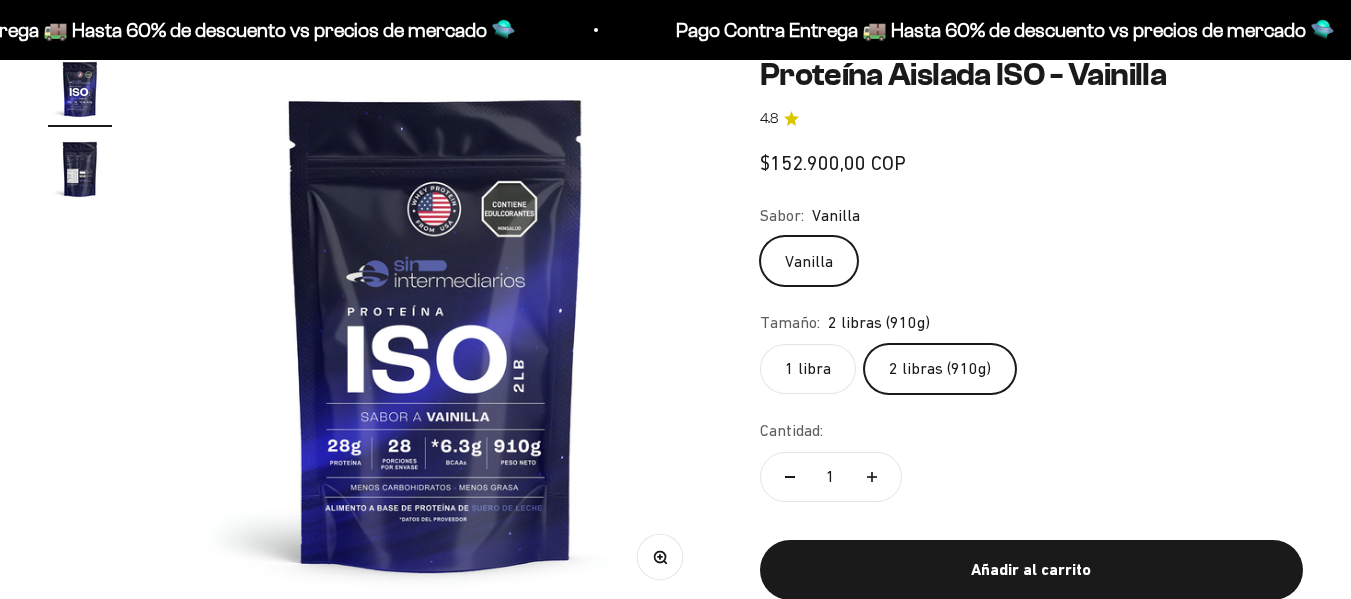 scroll, scrollTop: 200, scrollLeft: 0, axis: vertical 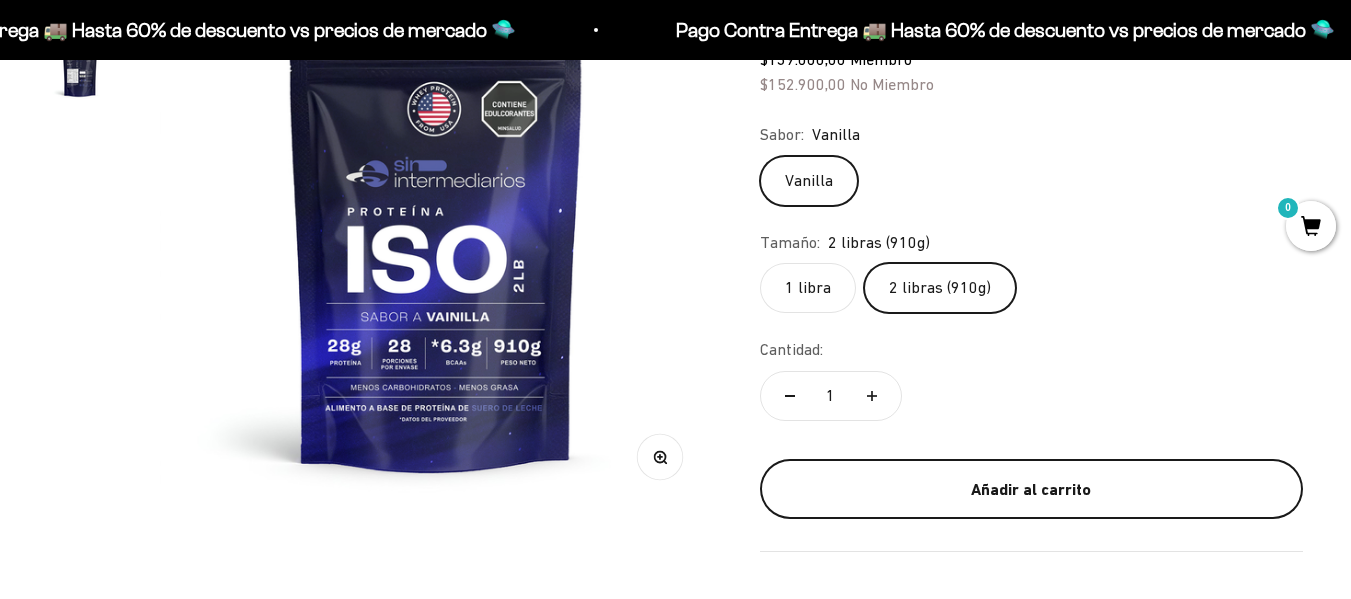 click on "Añadir al carrito" at bounding box center [1031, 490] 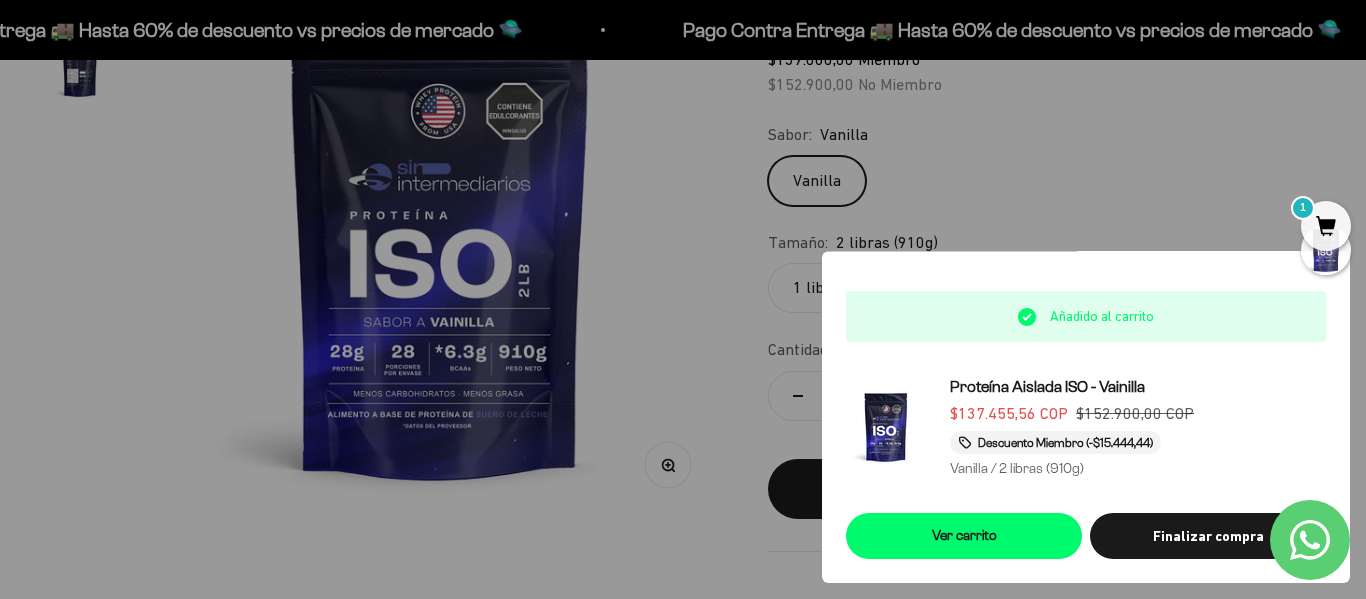 click at bounding box center (683, 299) 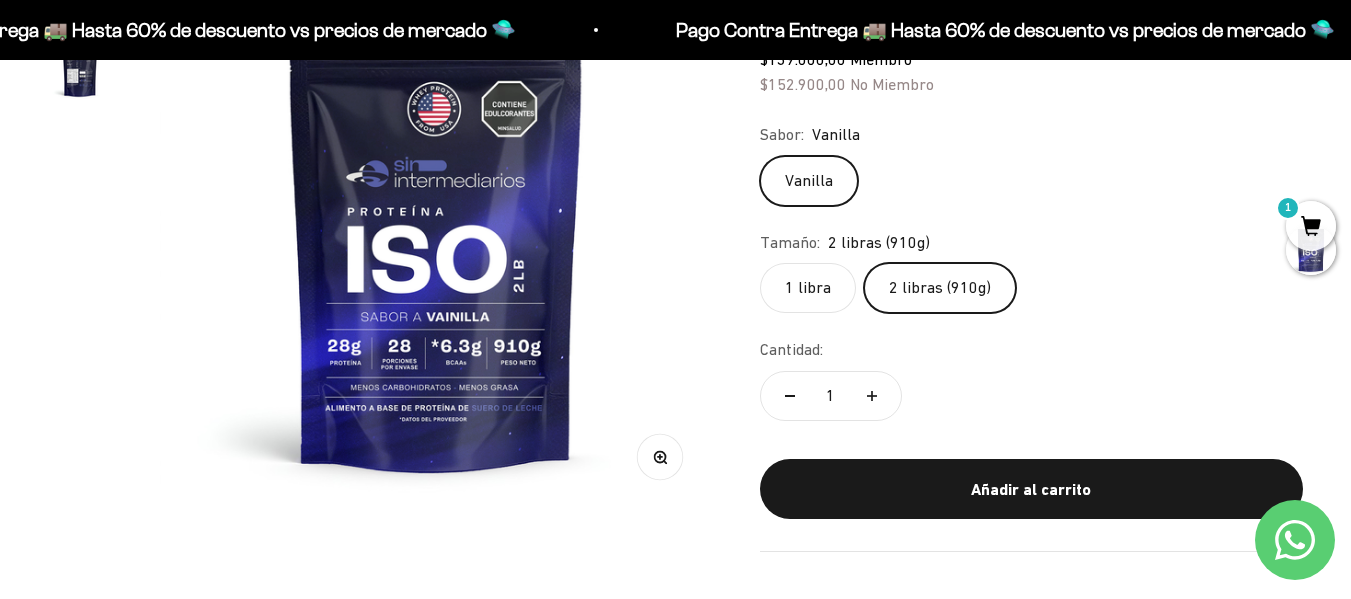 scroll, scrollTop: 0, scrollLeft: 0, axis: both 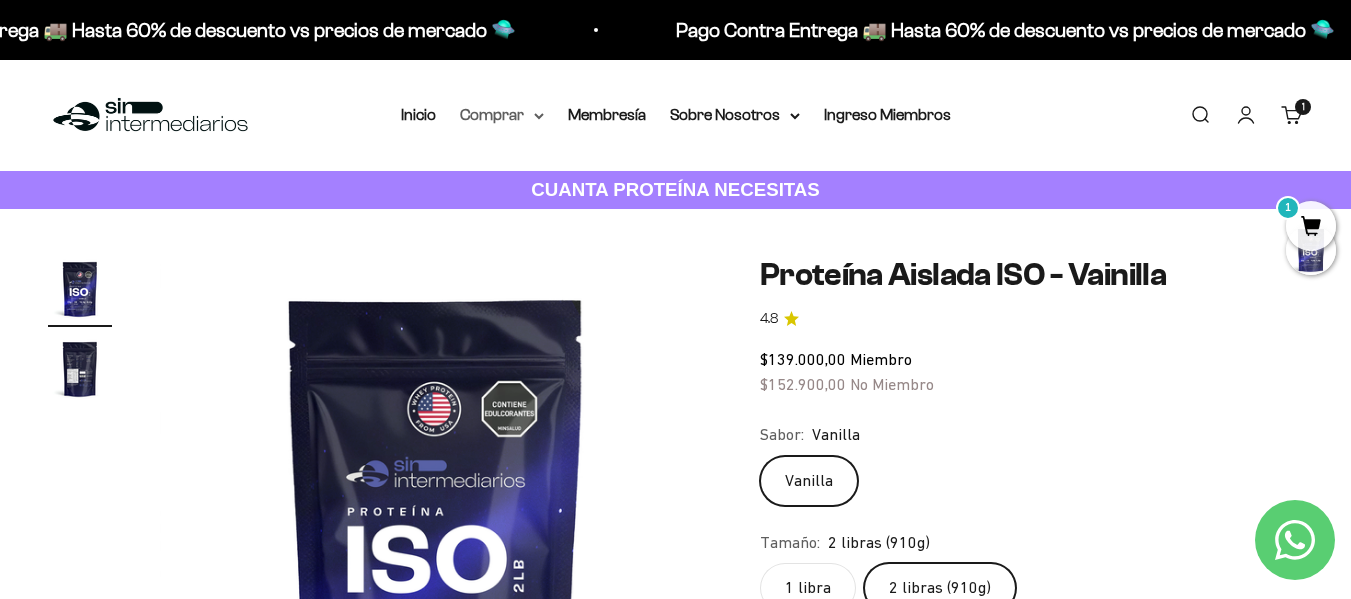 click on "Comprar" at bounding box center [502, 115] 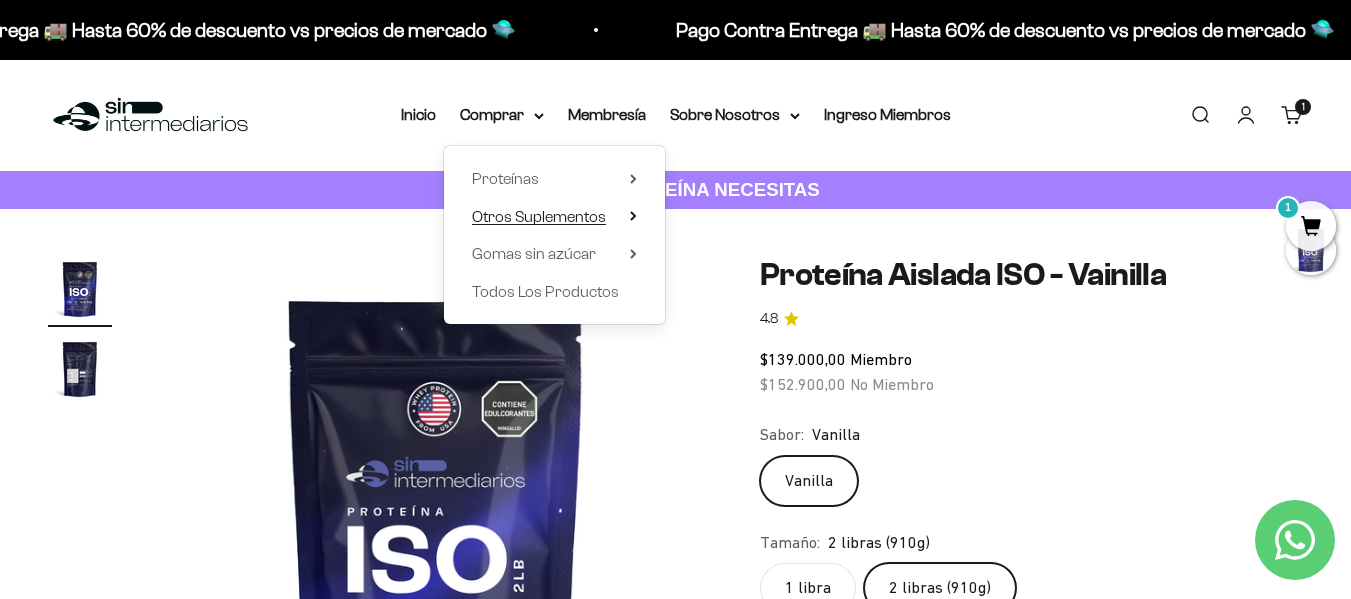 click 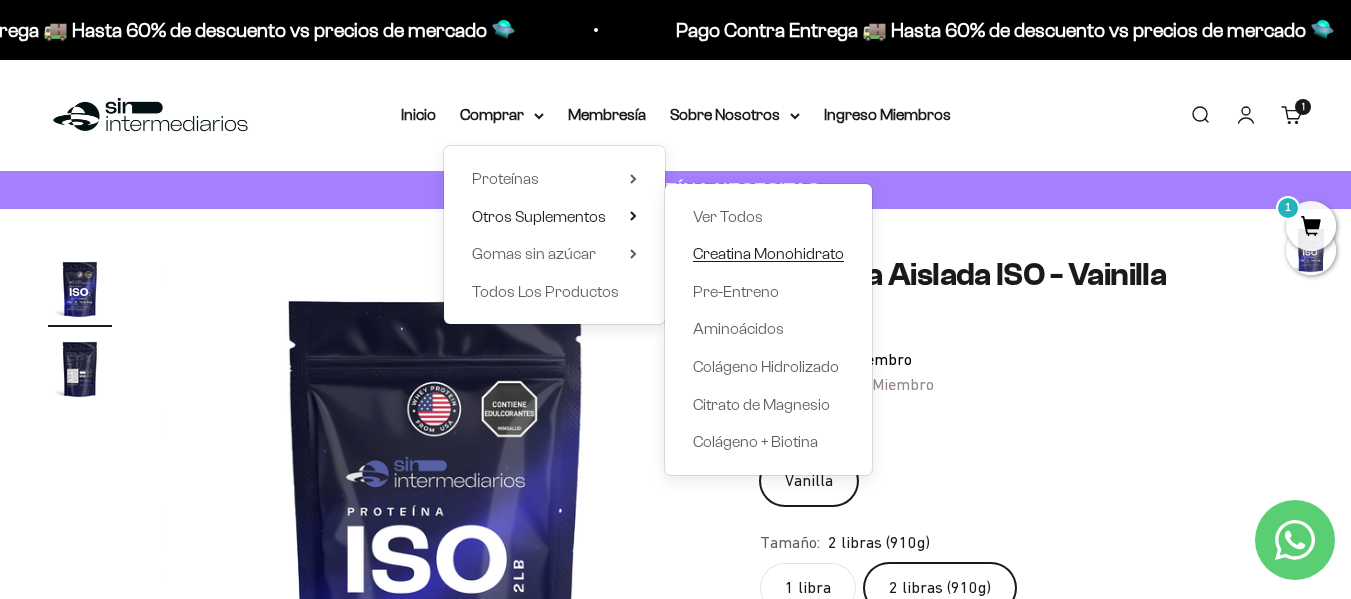 click on "Creatina Monohidrato" at bounding box center [768, 253] 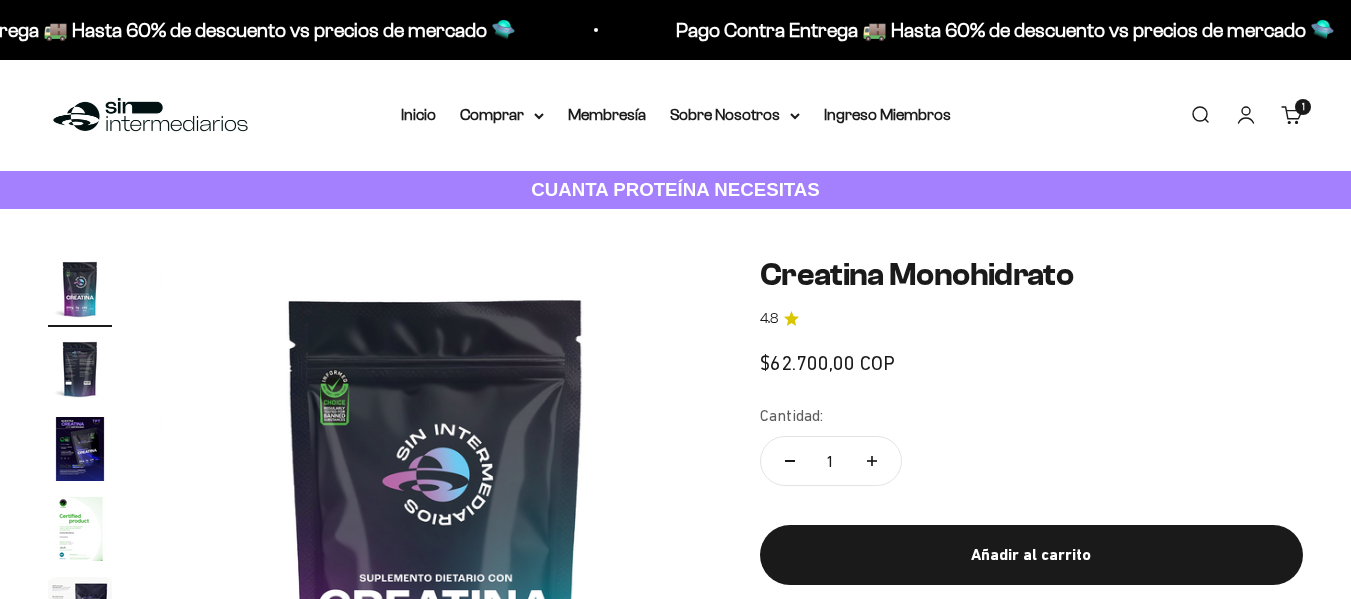 scroll, scrollTop: 0, scrollLeft: 0, axis: both 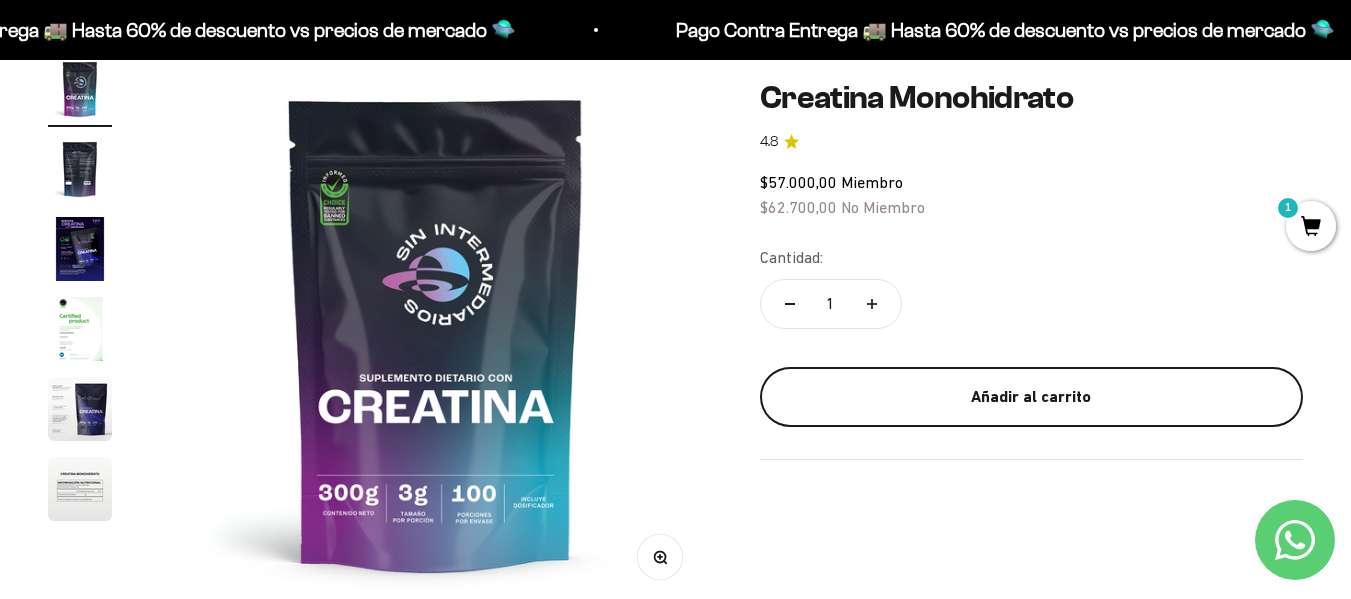 click on "Añadir al carrito" at bounding box center (1031, 397) 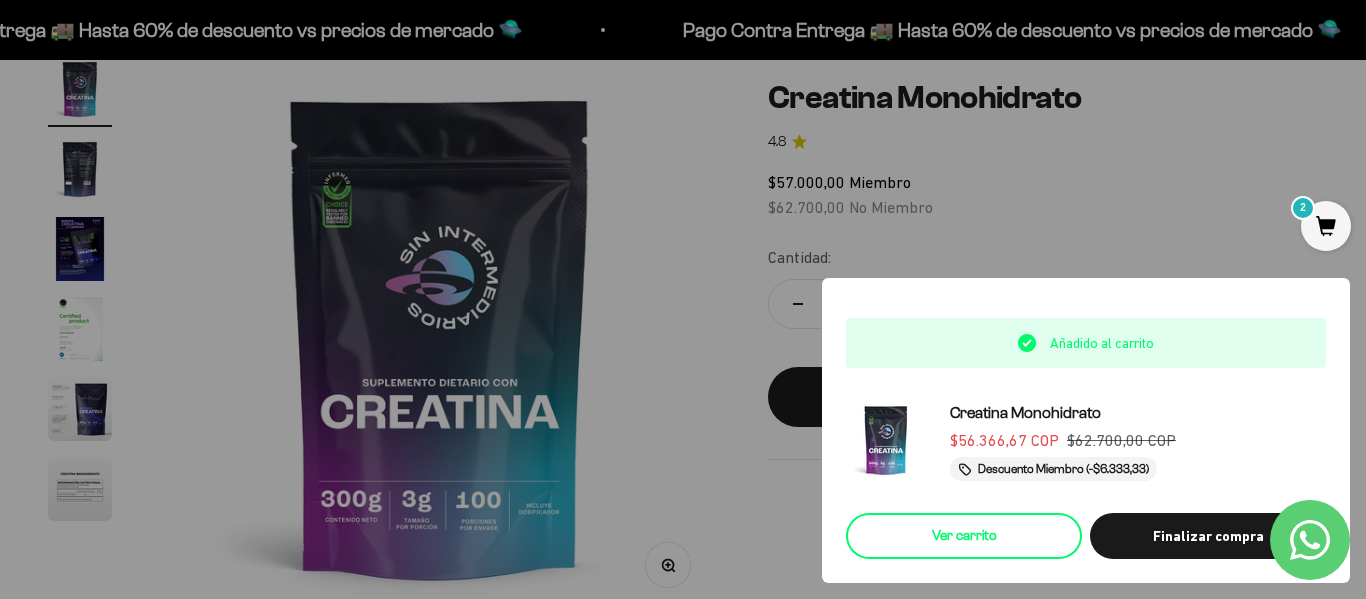 click on "Ver carrito" at bounding box center (964, 536) 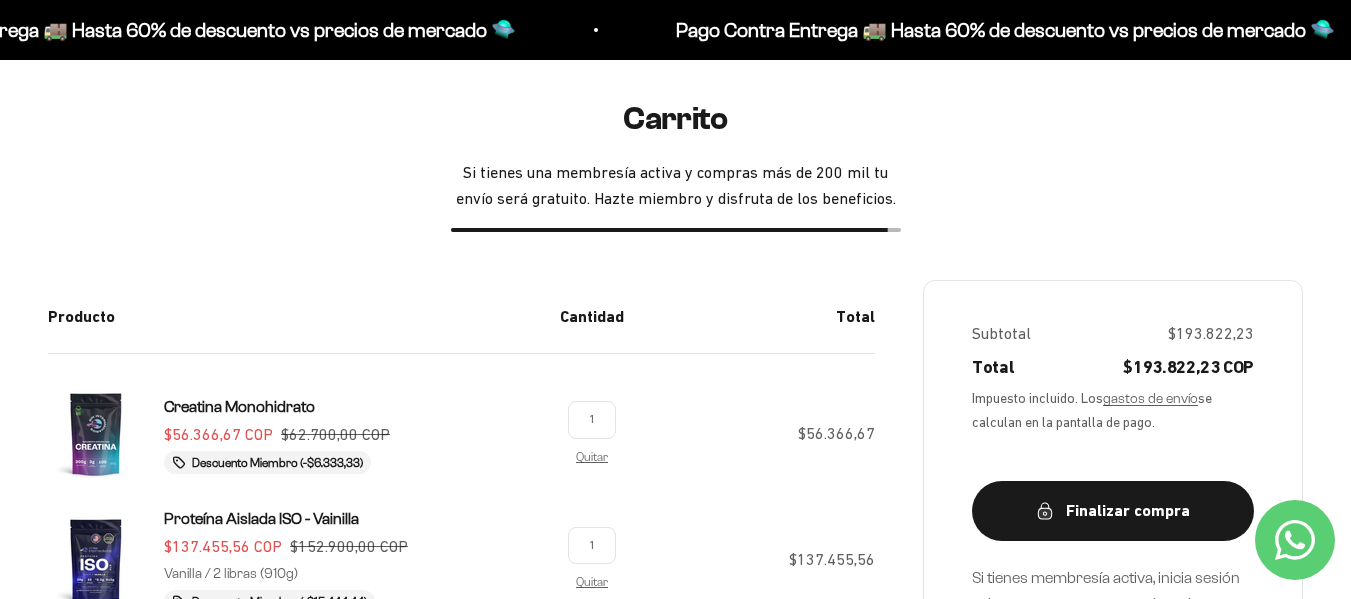 scroll, scrollTop: 200, scrollLeft: 0, axis: vertical 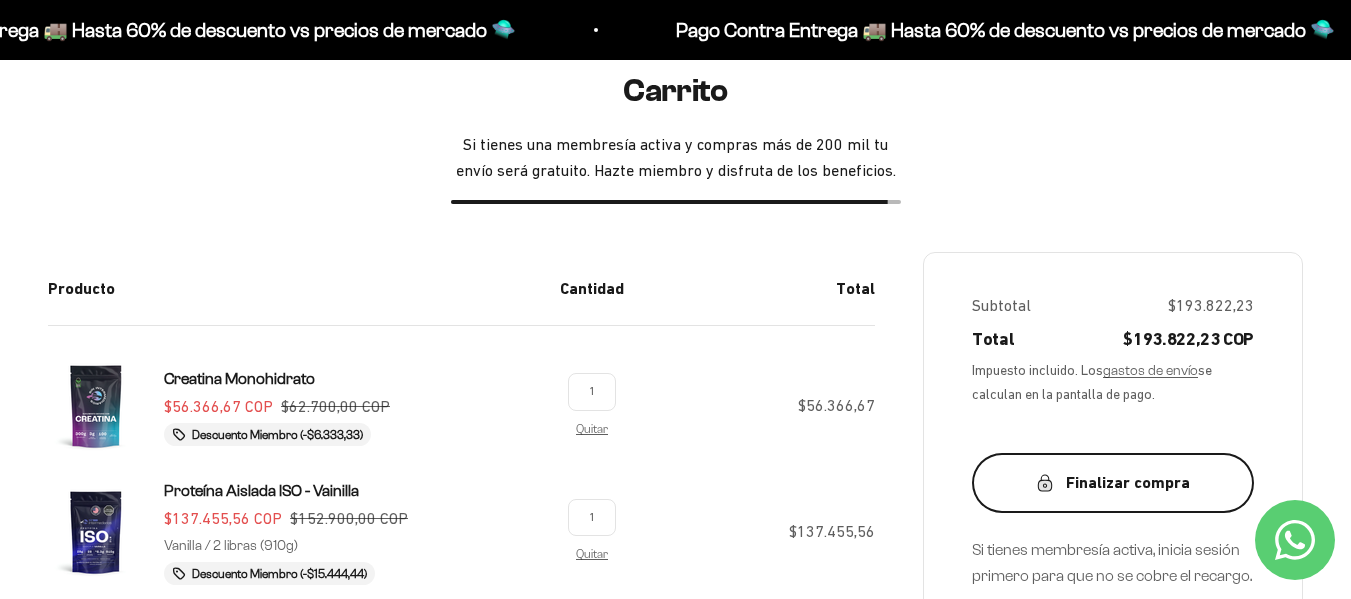 click on "Finalizar compra" at bounding box center (1113, 483) 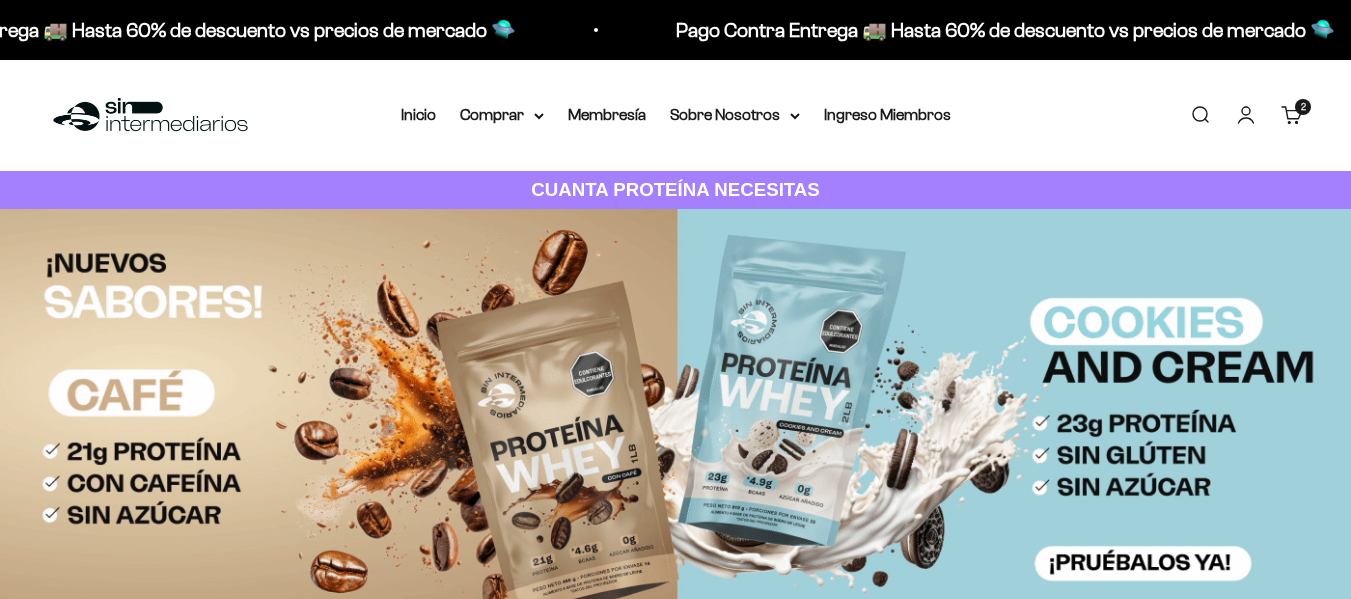 scroll, scrollTop: 0, scrollLeft: 0, axis: both 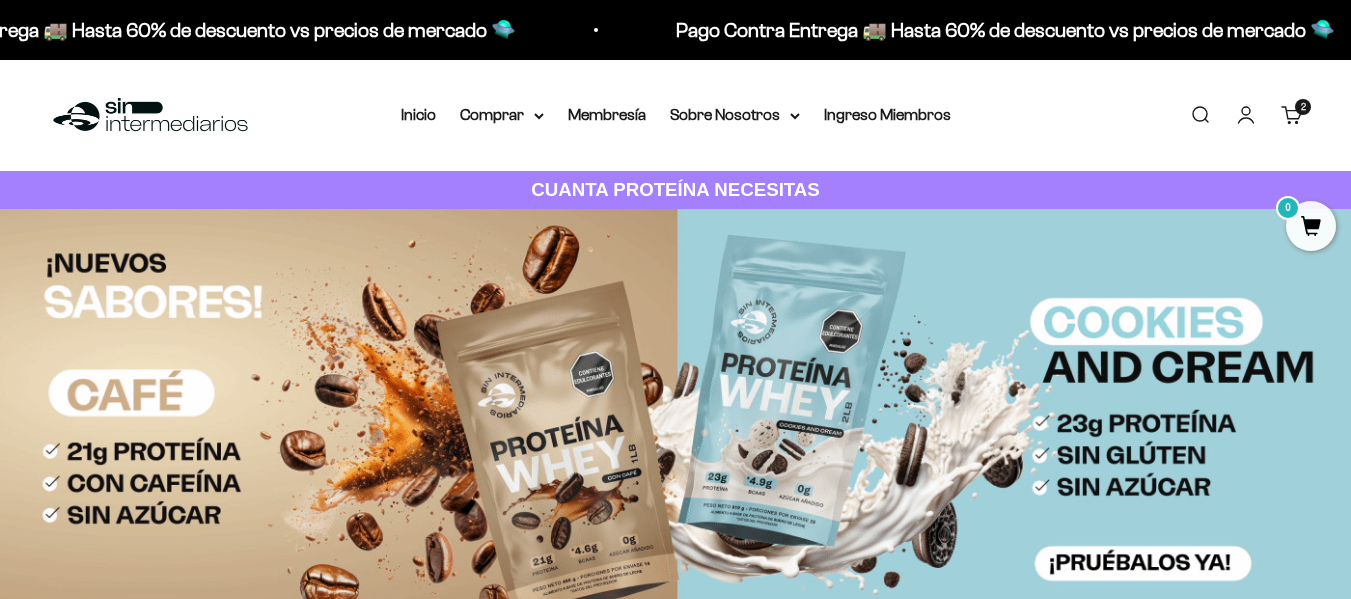 click on "Inicio
Comprar
Proteínas
Ver Todos
Whey
Iso
Vegan" at bounding box center [676, 115] 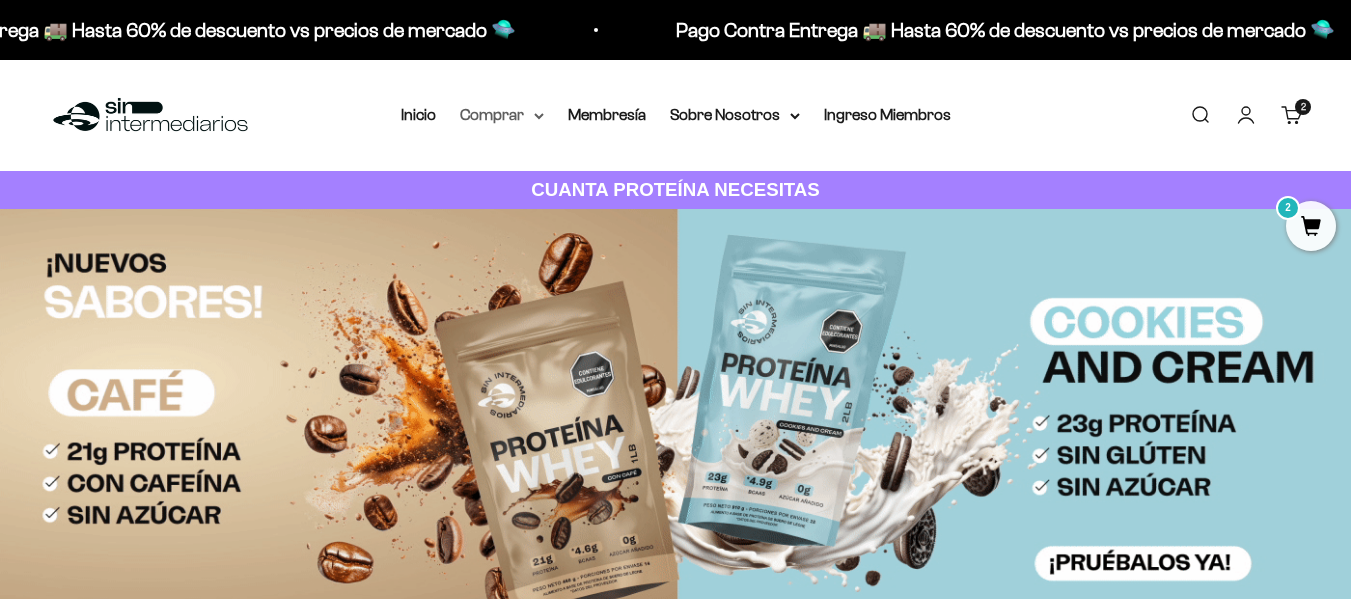 click 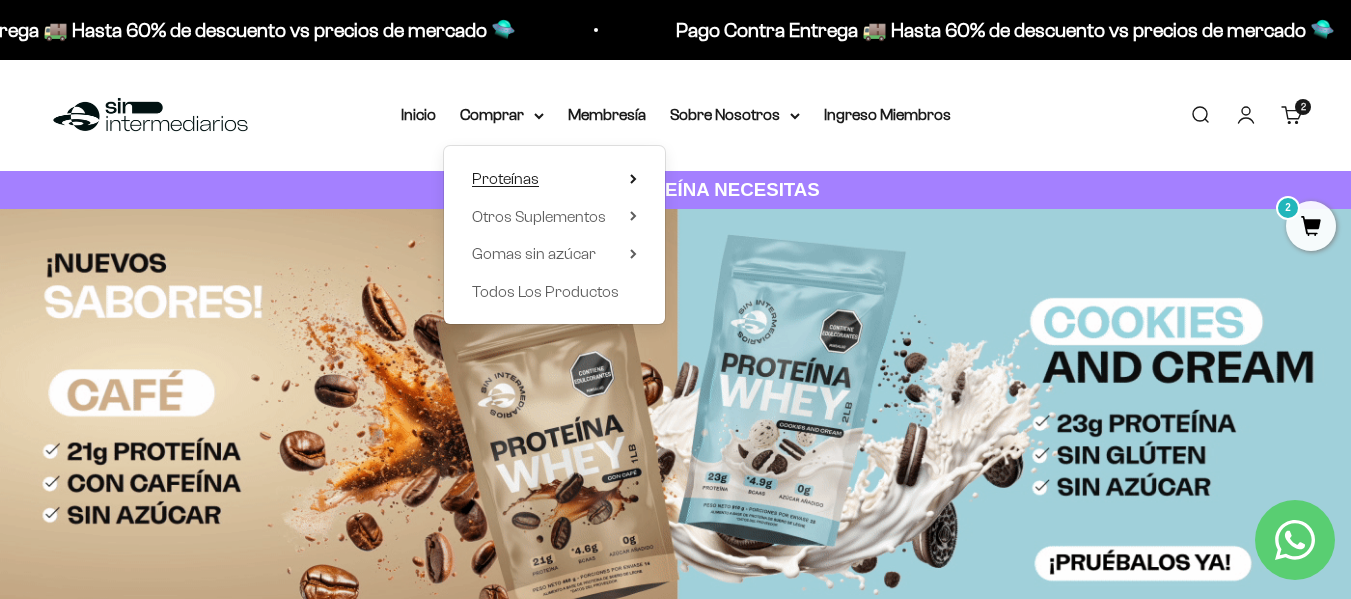 click on "Proteínas" at bounding box center (554, 179) 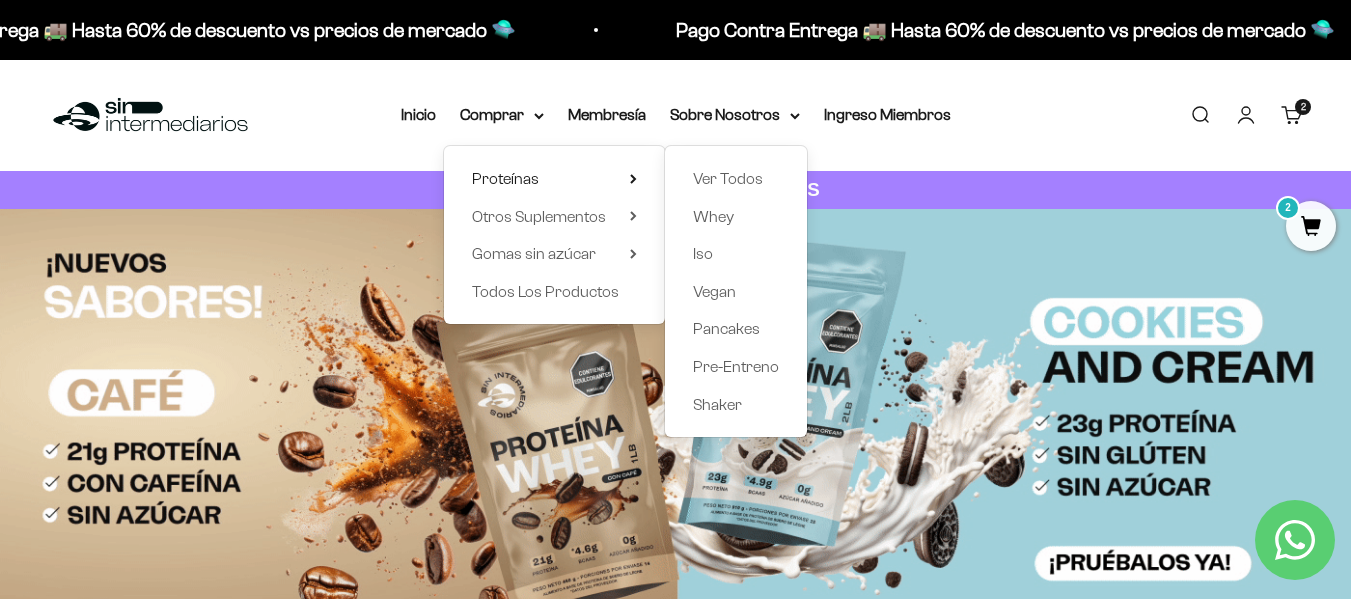 click on "Ver Todos
Whey
Iso
Vegan
Pancakes
Pre-Entreno Shaker" 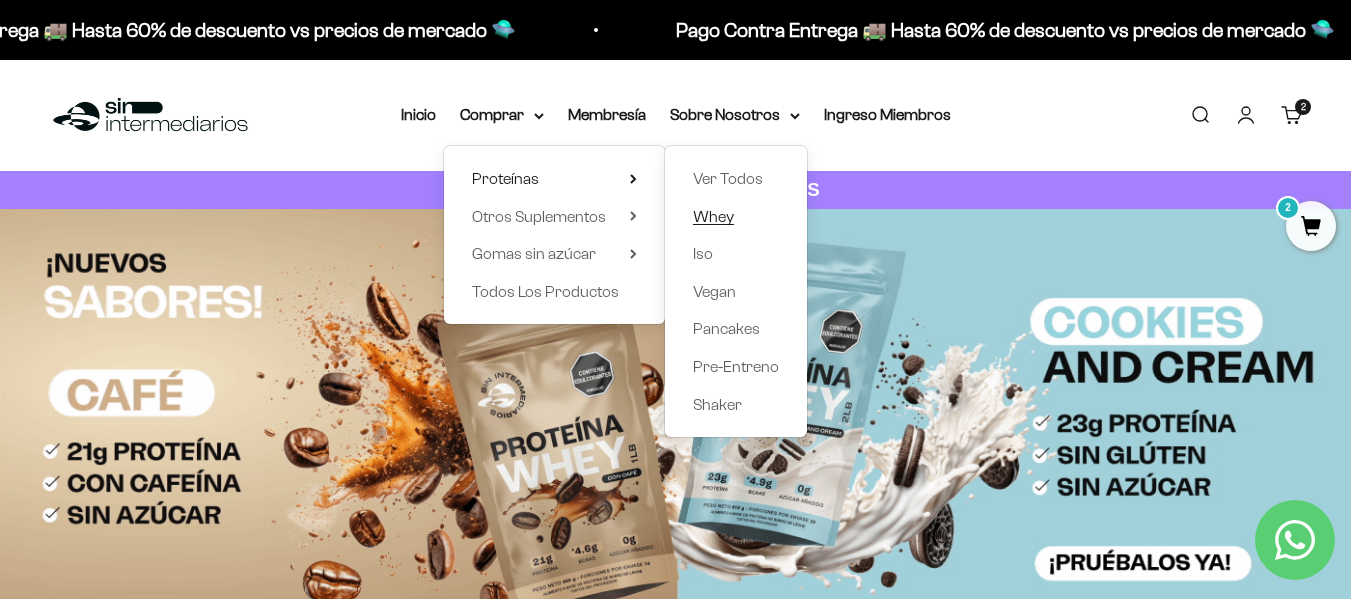click on "Whey" 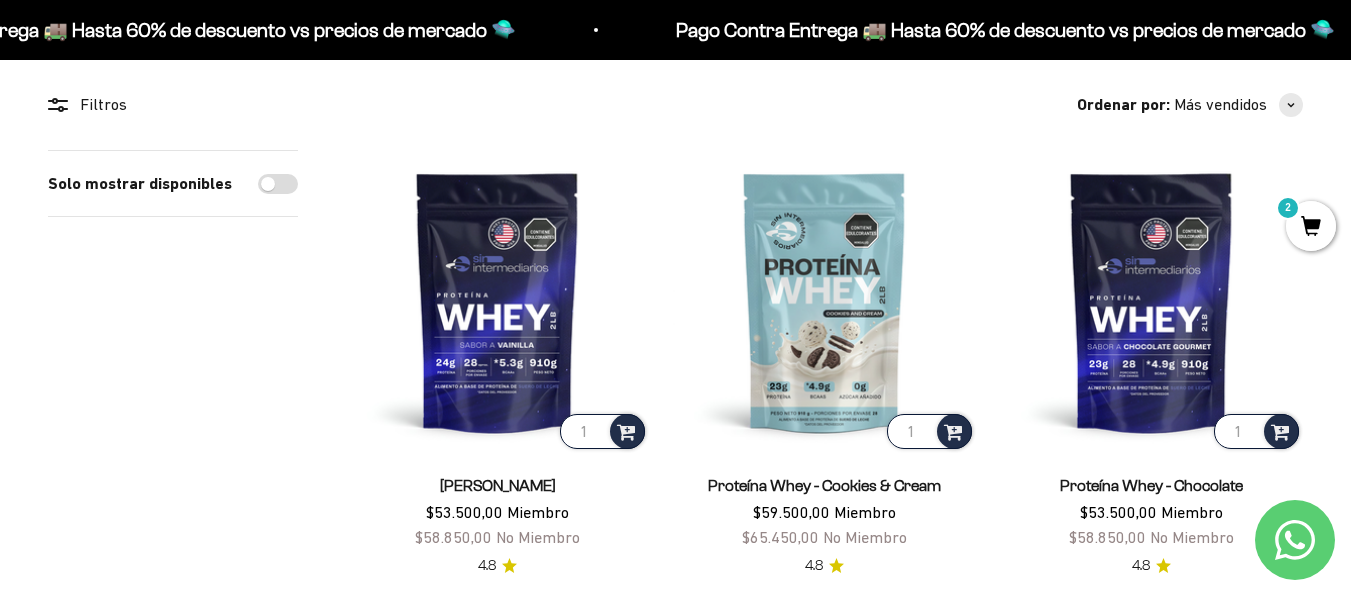 scroll, scrollTop: 200, scrollLeft: 0, axis: vertical 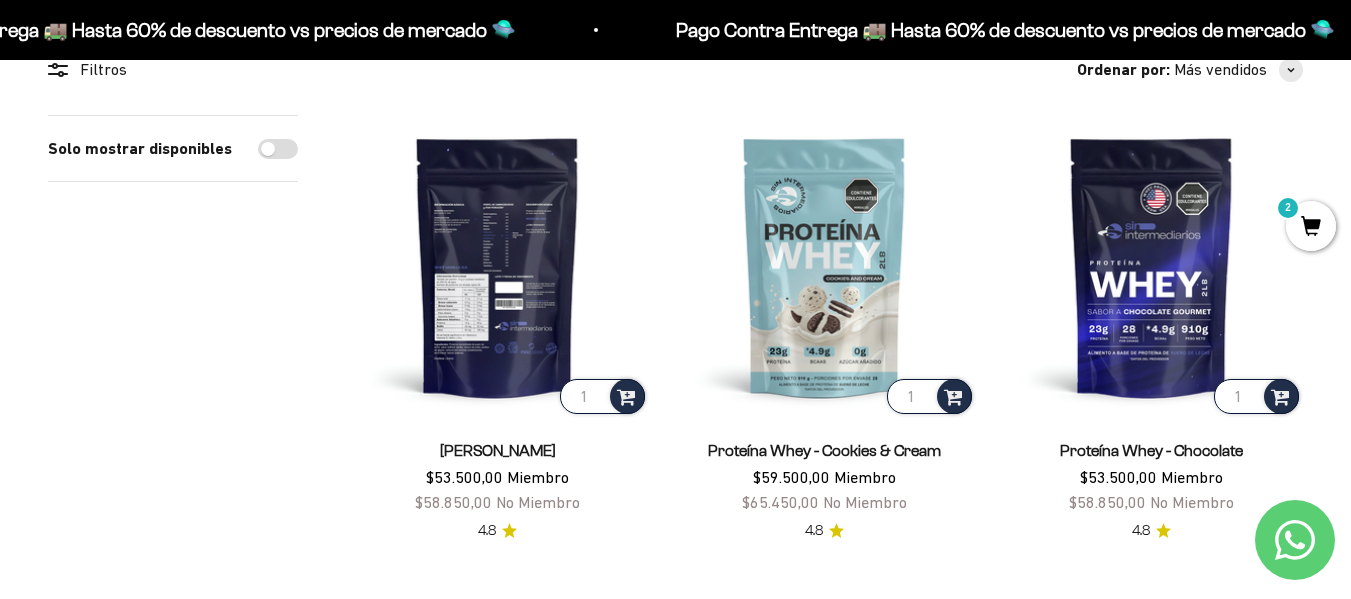 click at bounding box center [497, 266] 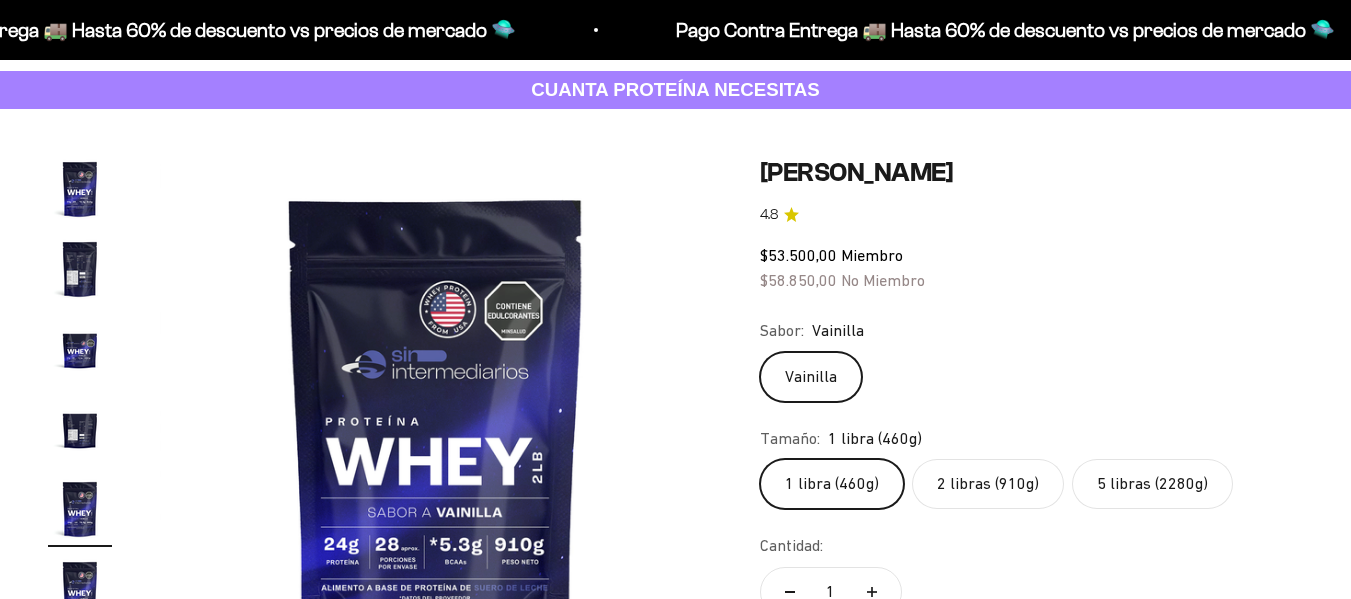 scroll, scrollTop: 100, scrollLeft: 0, axis: vertical 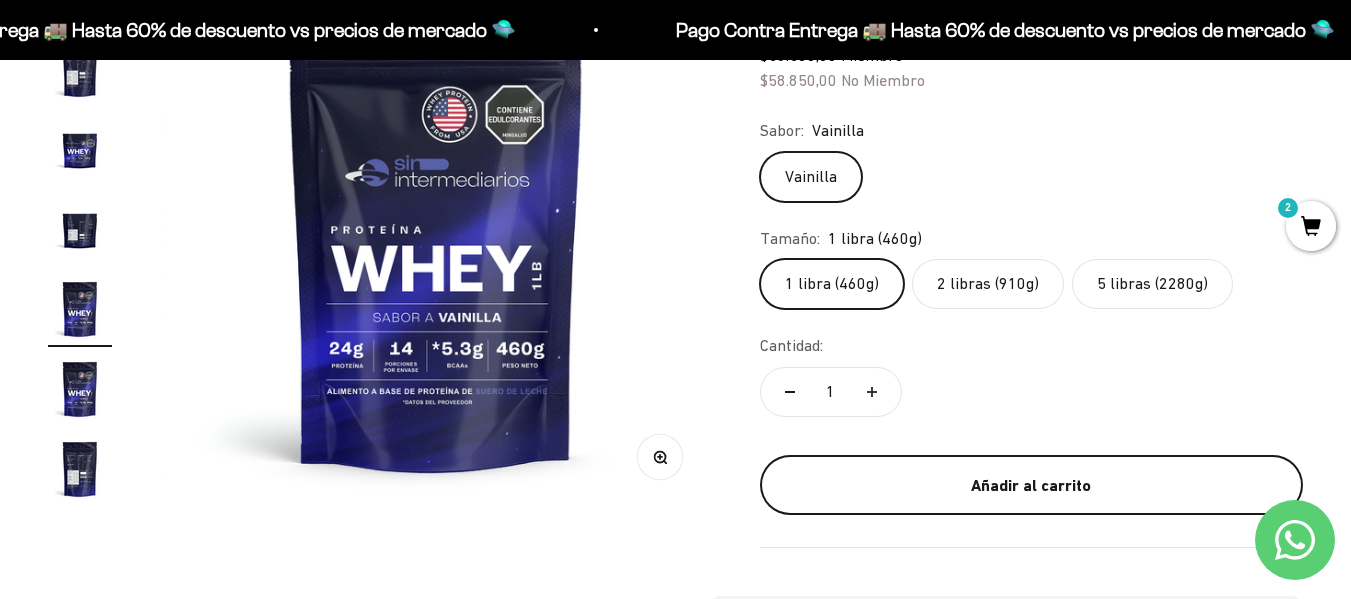 click on "Añadir al carrito" at bounding box center (1031, 486) 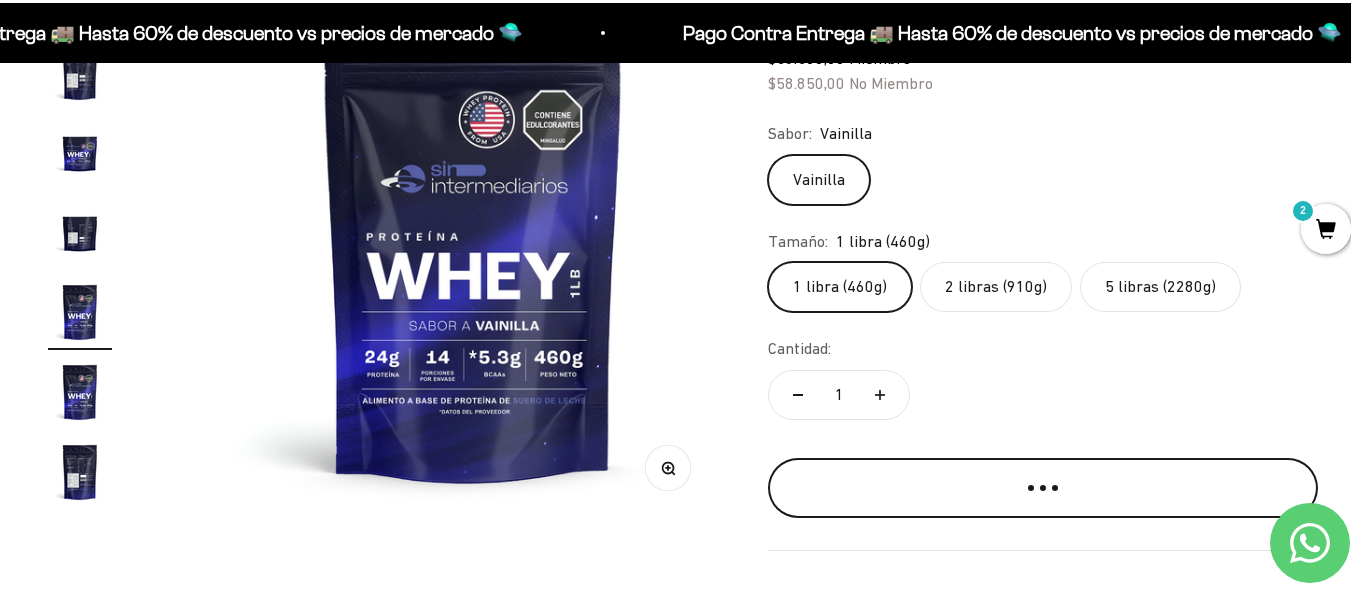scroll, scrollTop: 0, scrollLeft: 2288, axis: horizontal 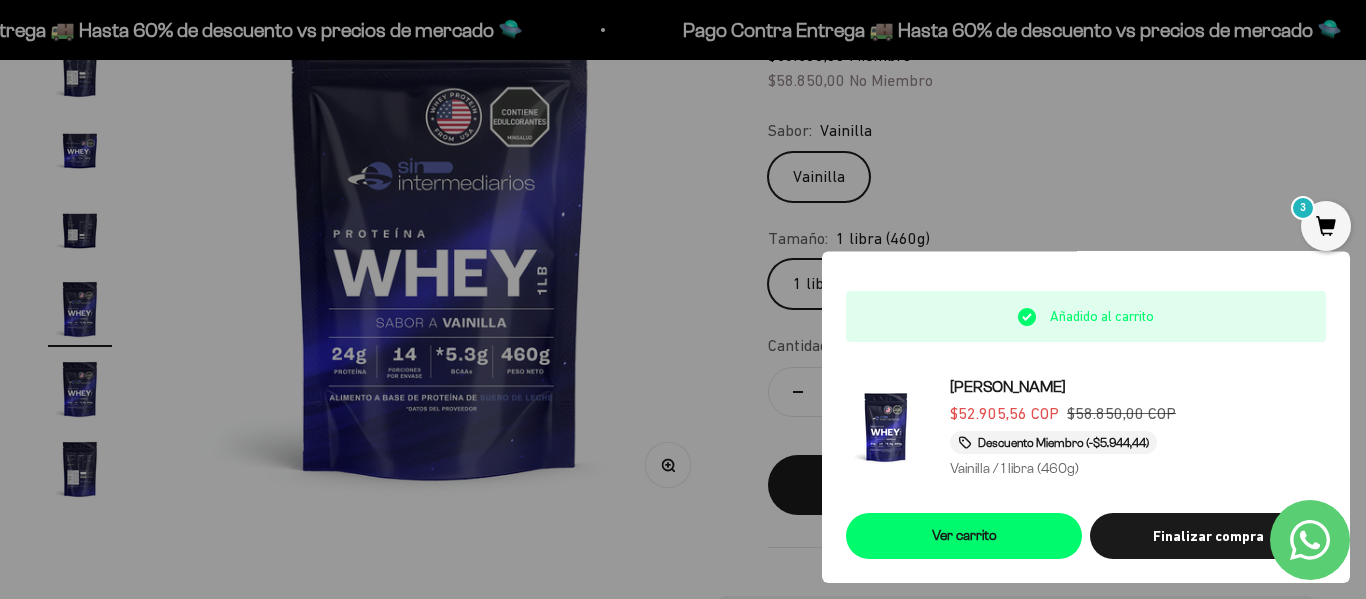 click at bounding box center [683, 299] 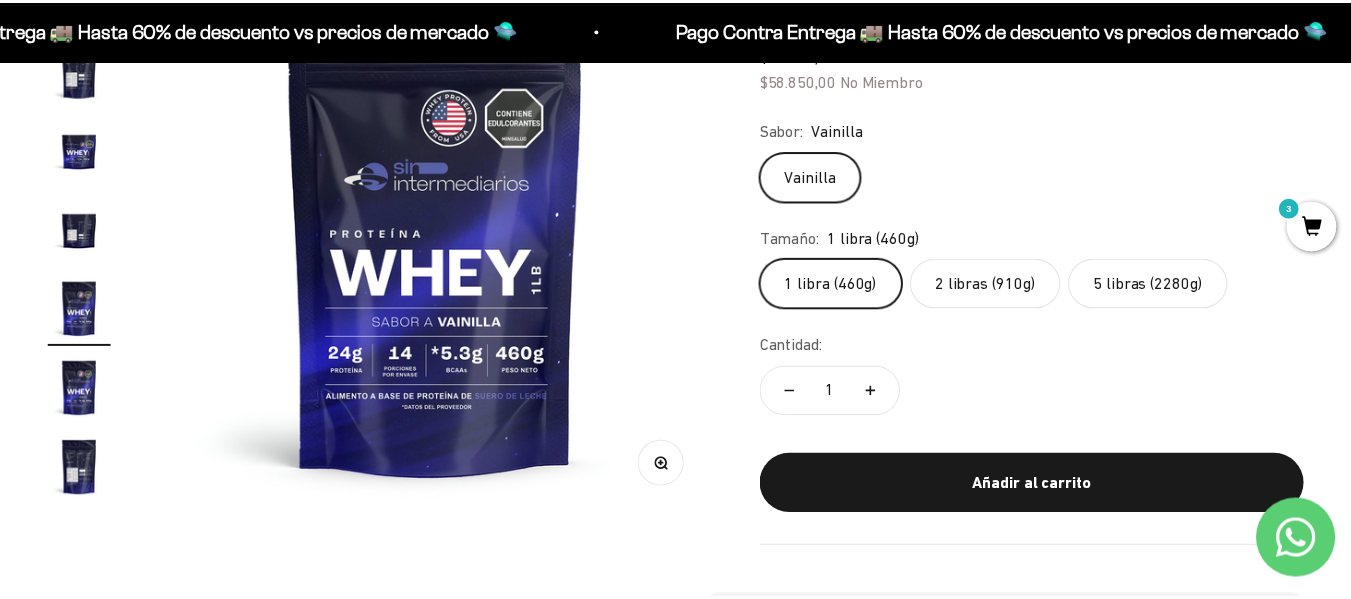 scroll, scrollTop: 0, scrollLeft: 2255, axis: horizontal 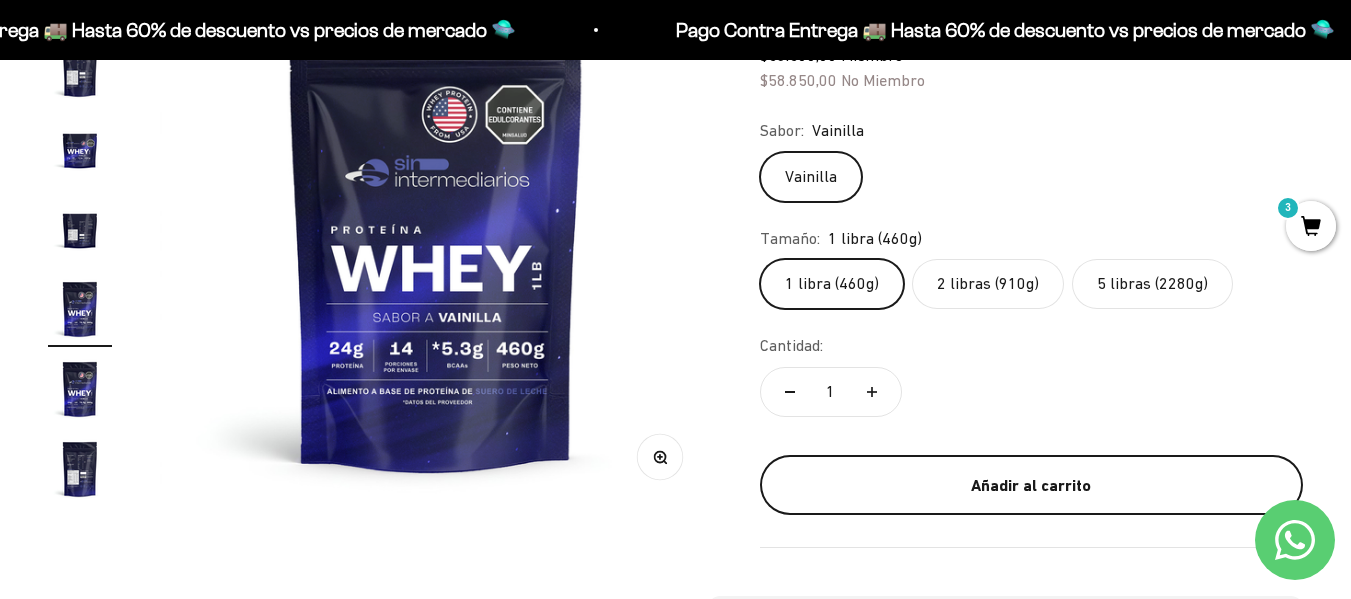 click on "Añadir al carrito" at bounding box center (1031, 486) 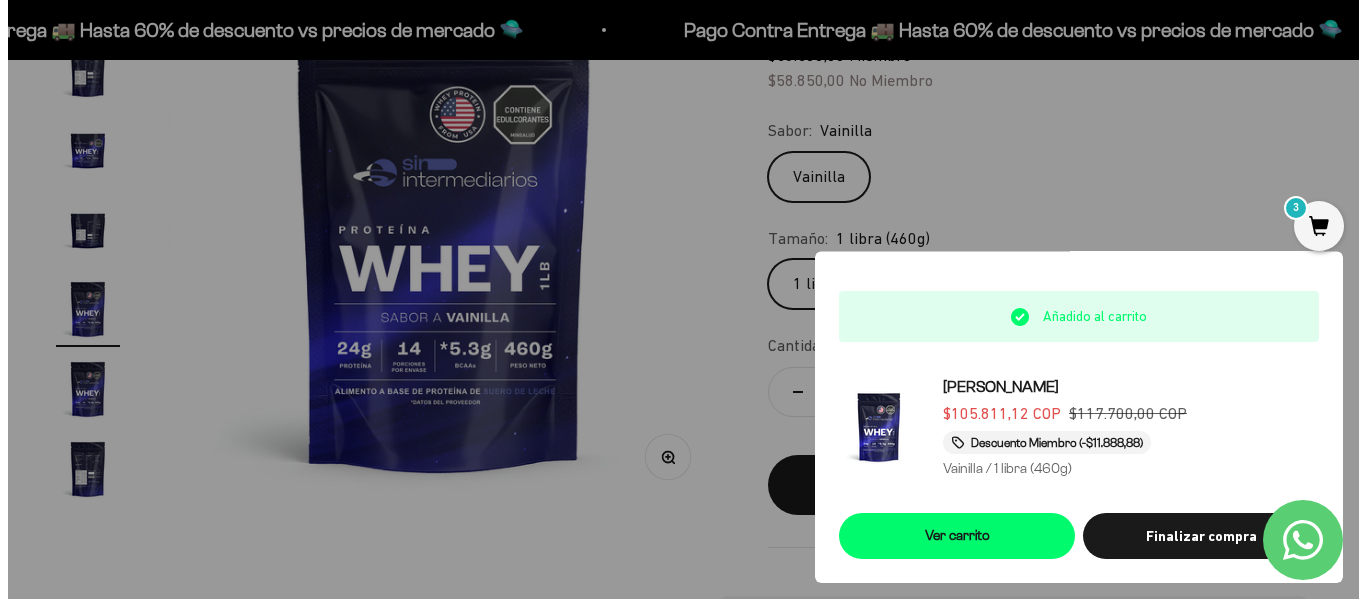 scroll, scrollTop: 0, scrollLeft: 2288, axis: horizontal 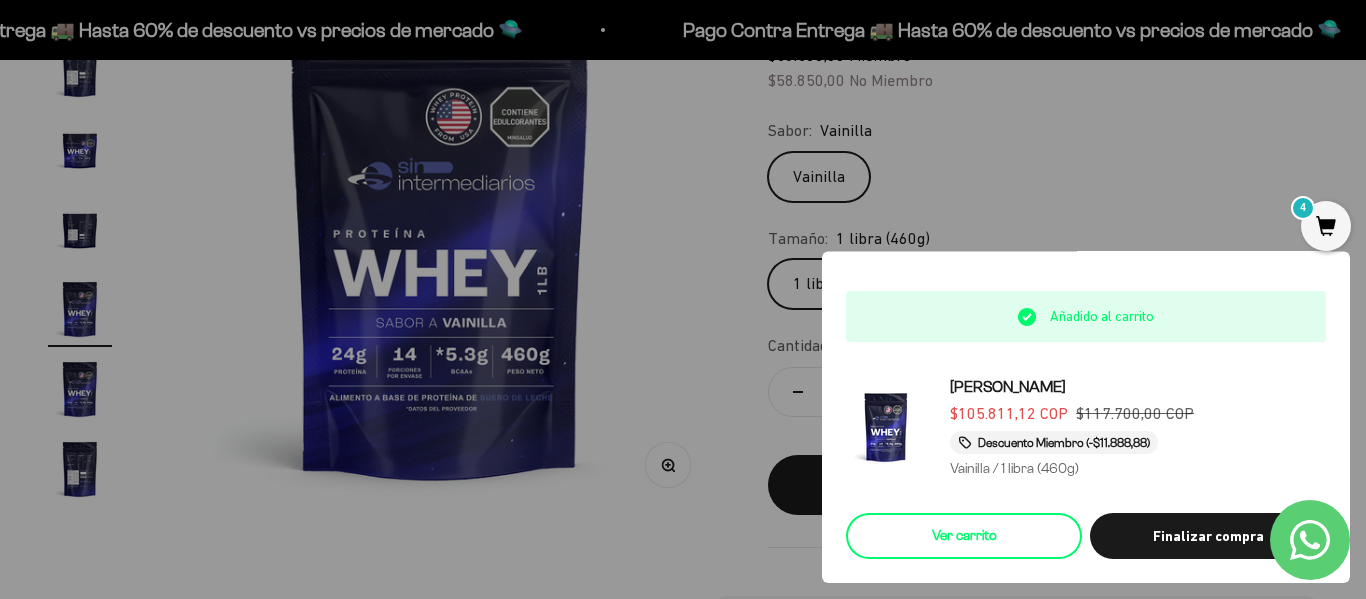 click on "Ver carrito" at bounding box center (964, 536) 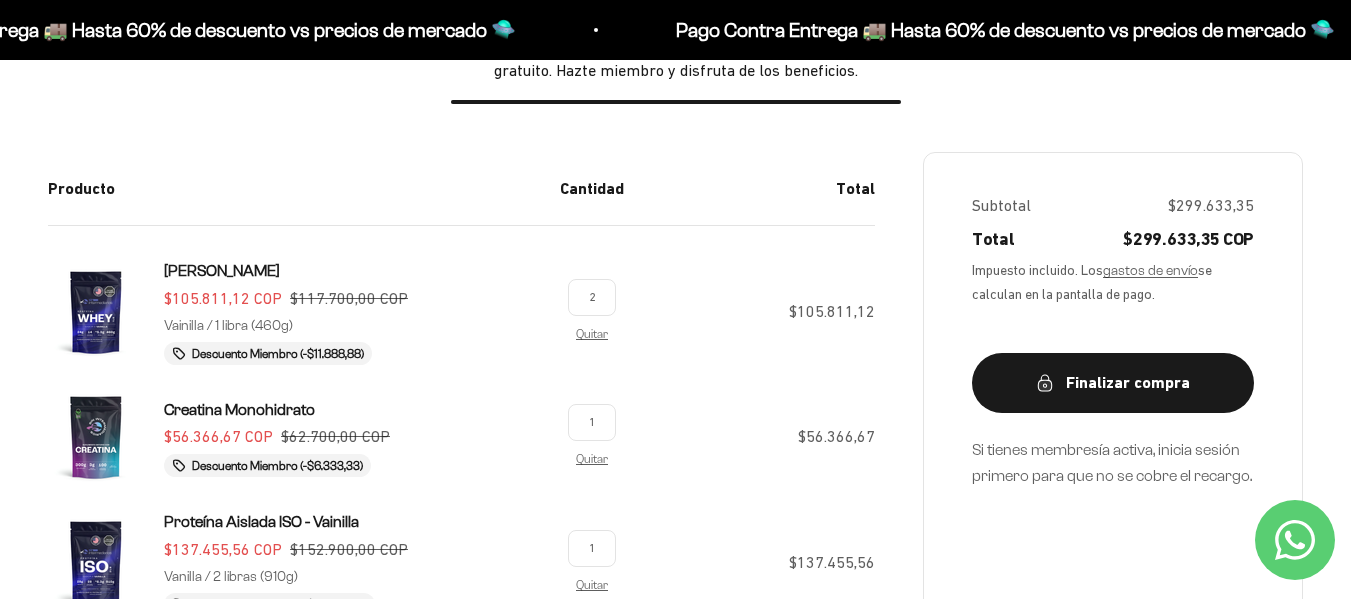 scroll, scrollTop: 400, scrollLeft: 0, axis: vertical 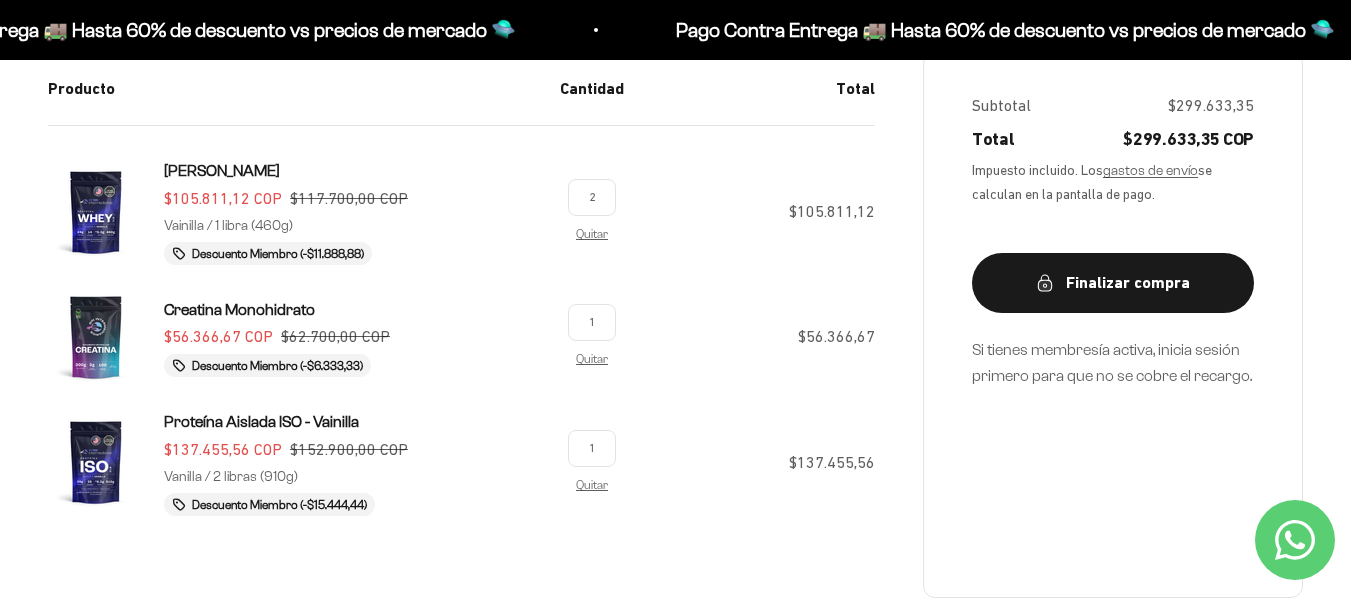 click on "2" at bounding box center [592, 197] 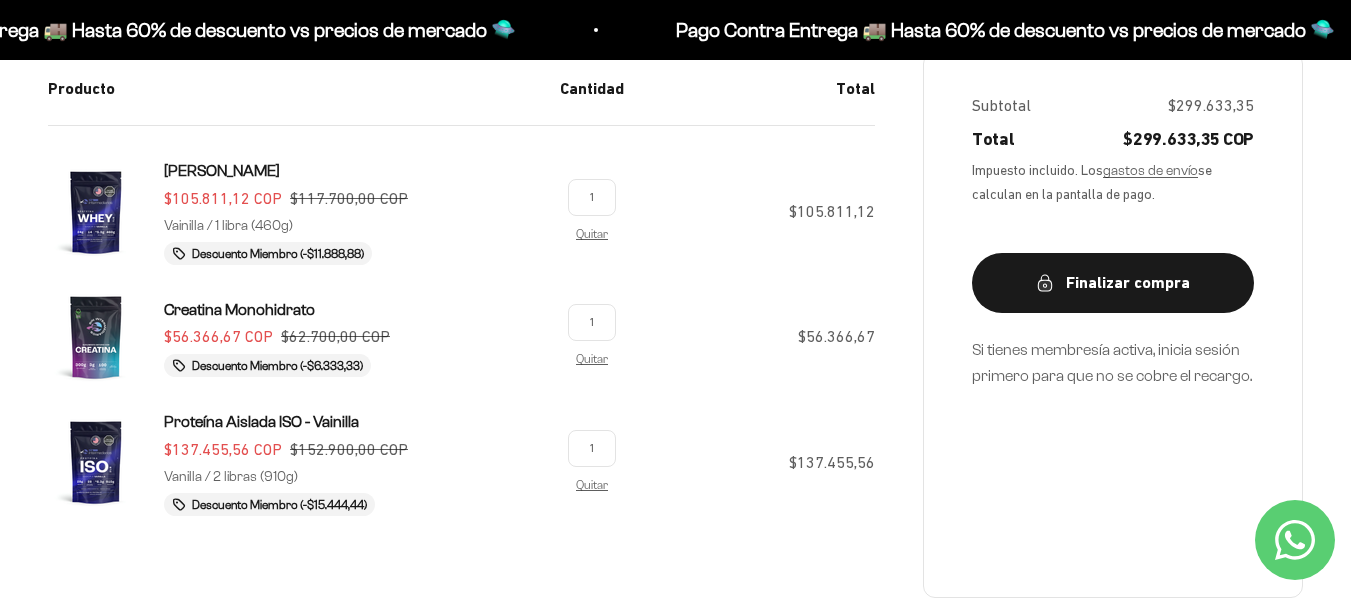 type on "1" 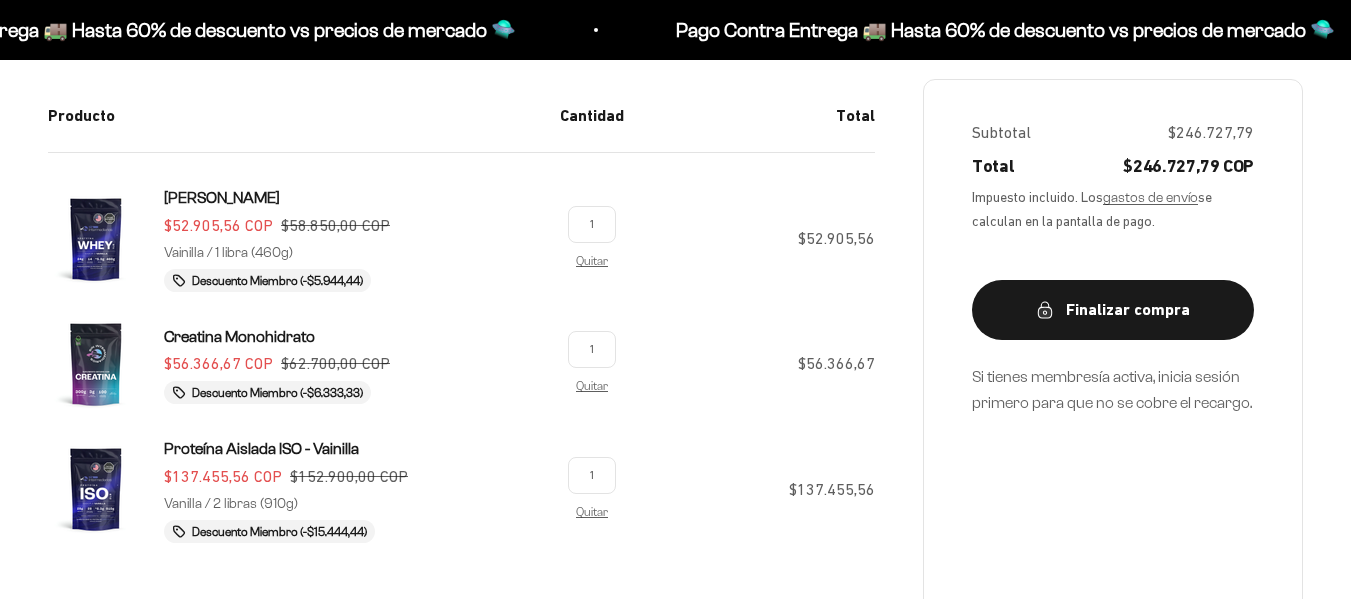 scroll, scrollTop: 473, scrollLeft: 0, axis: vertical 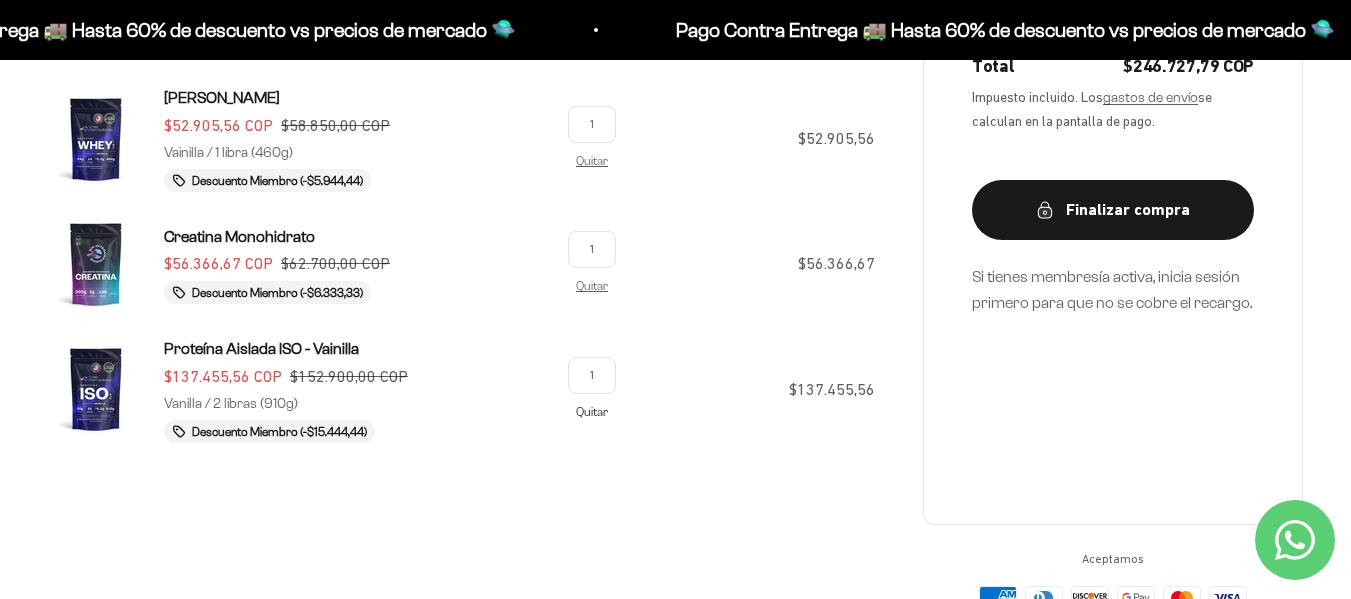 click on "Quitar" at bounding box center [592, 411] 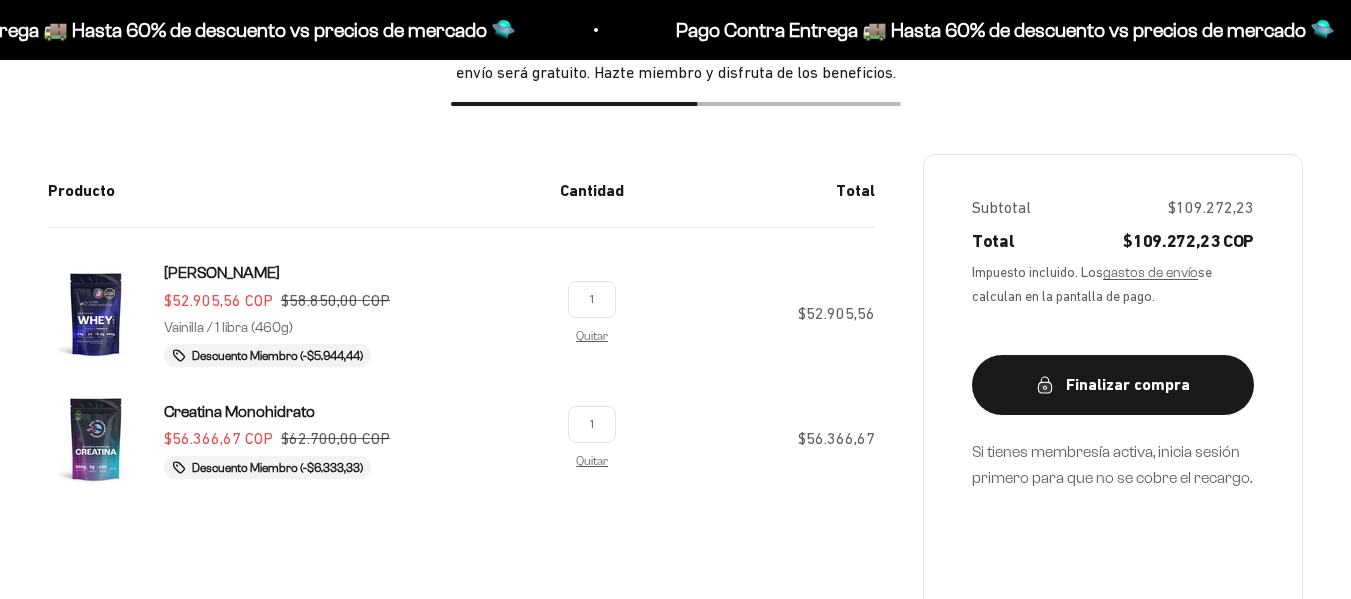 scroll, scrollTop: 0, scrollLeft: 0, axis: both 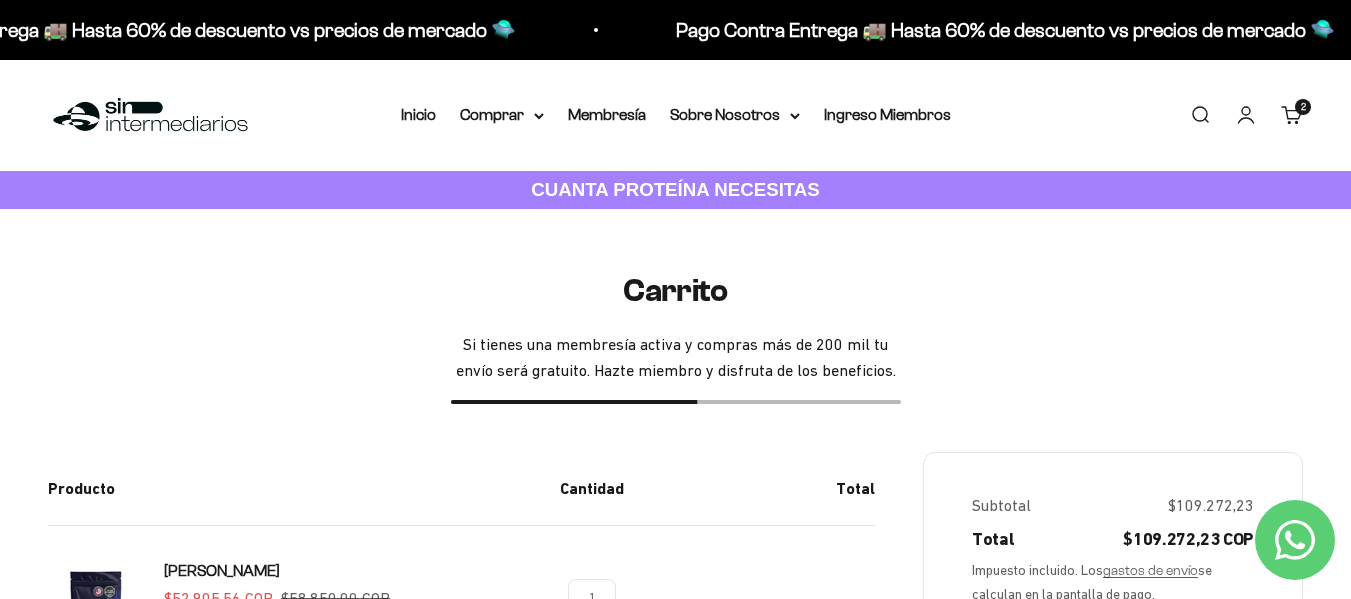 click on "Inicio
Comprar
Proteínas
Ver Todos
Whey
Iso
Vegan" at bounding box center (676, 115) 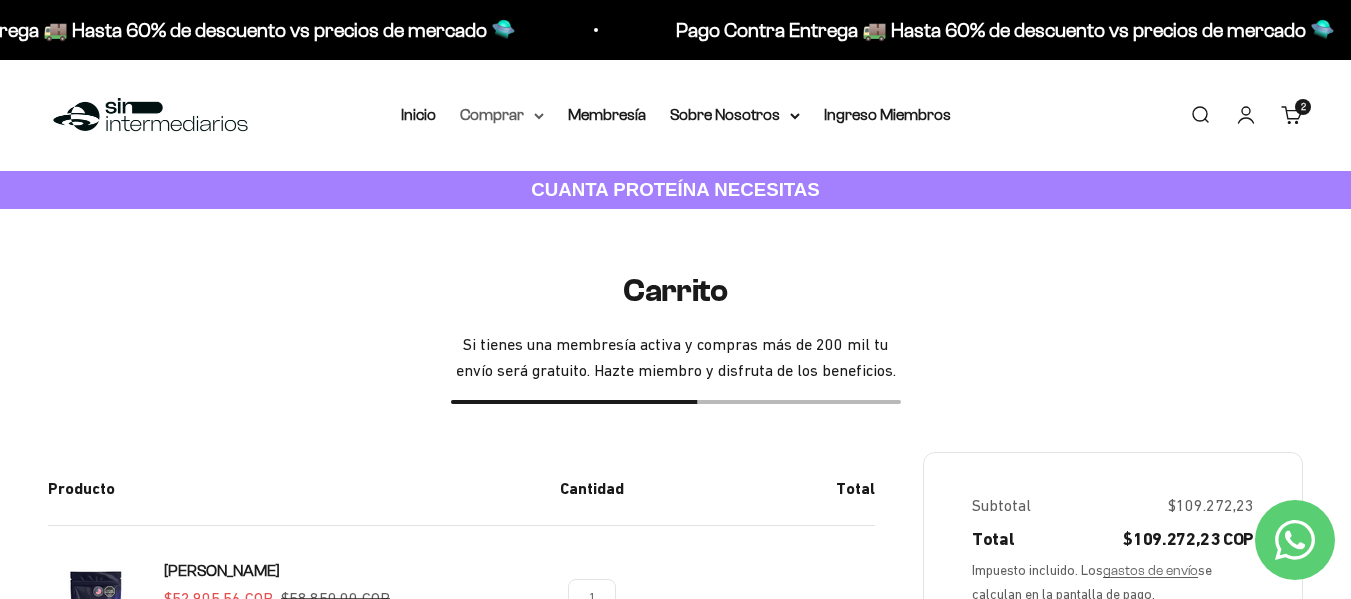 click 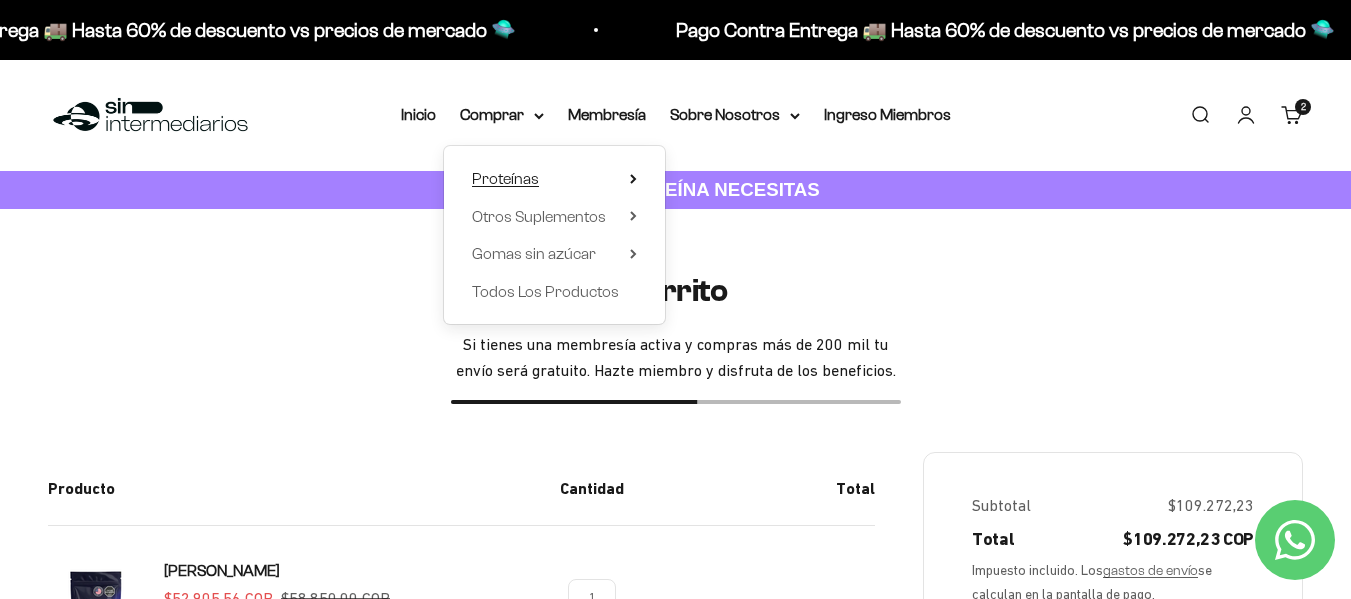 click 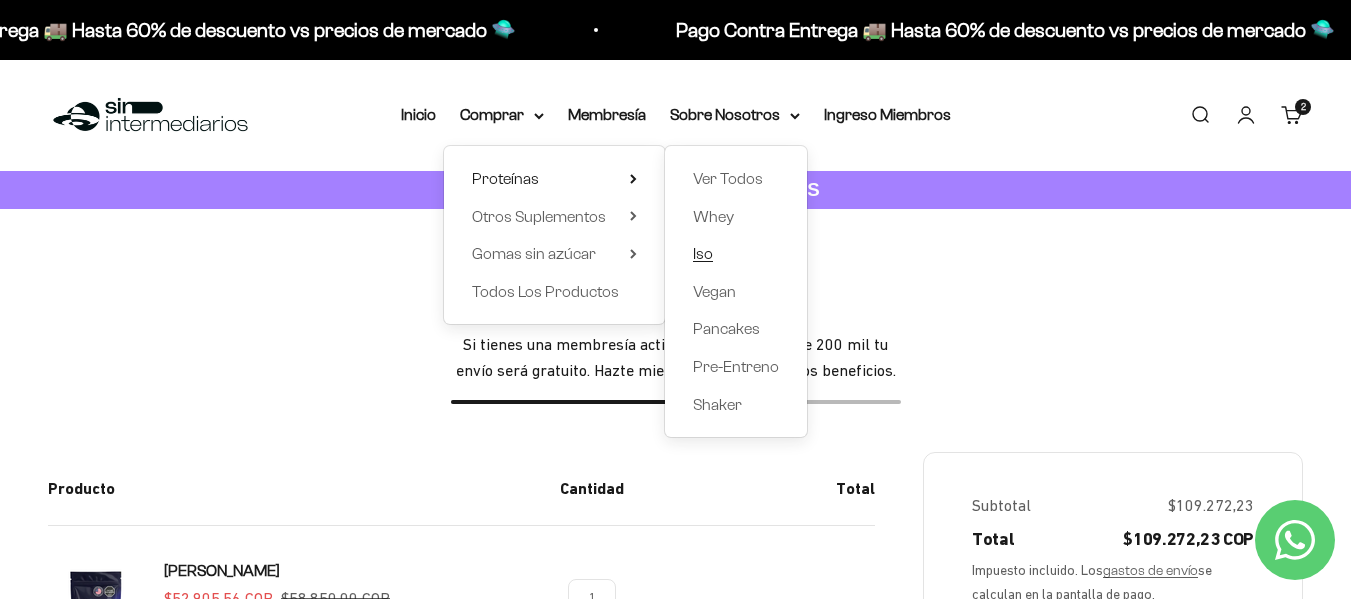 click on "Iso" at bounding box center (703, 253) 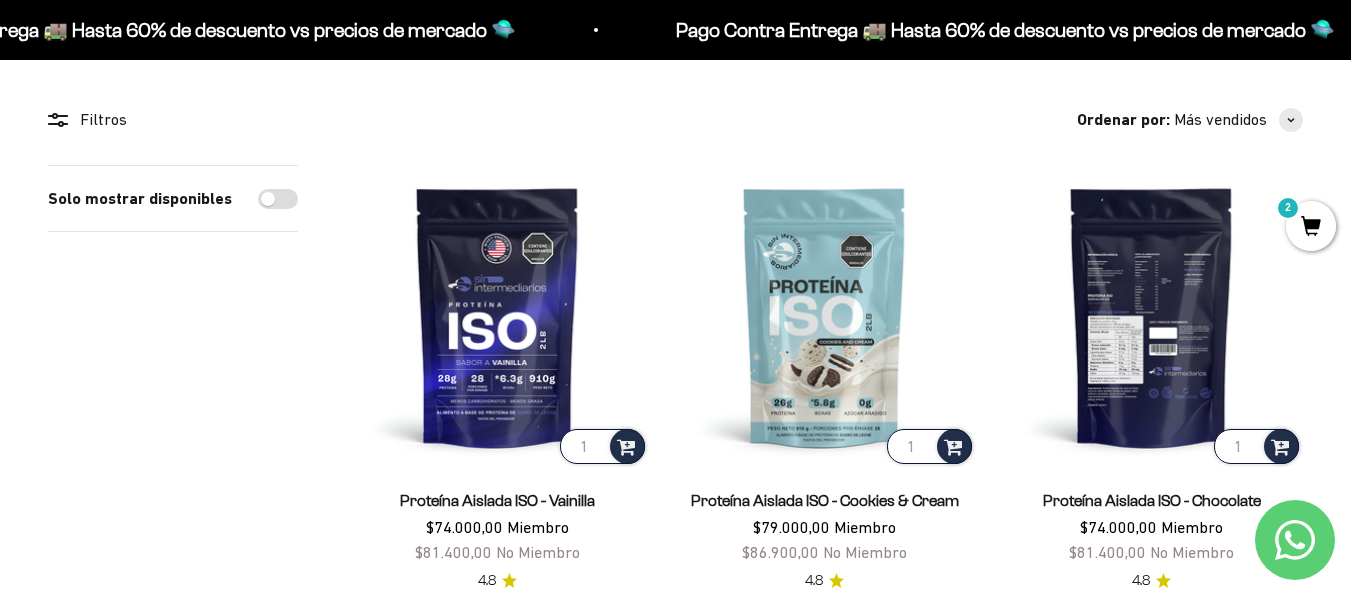 scroll, scrollTop: 200, scrollLeft: 0, axis: vertical 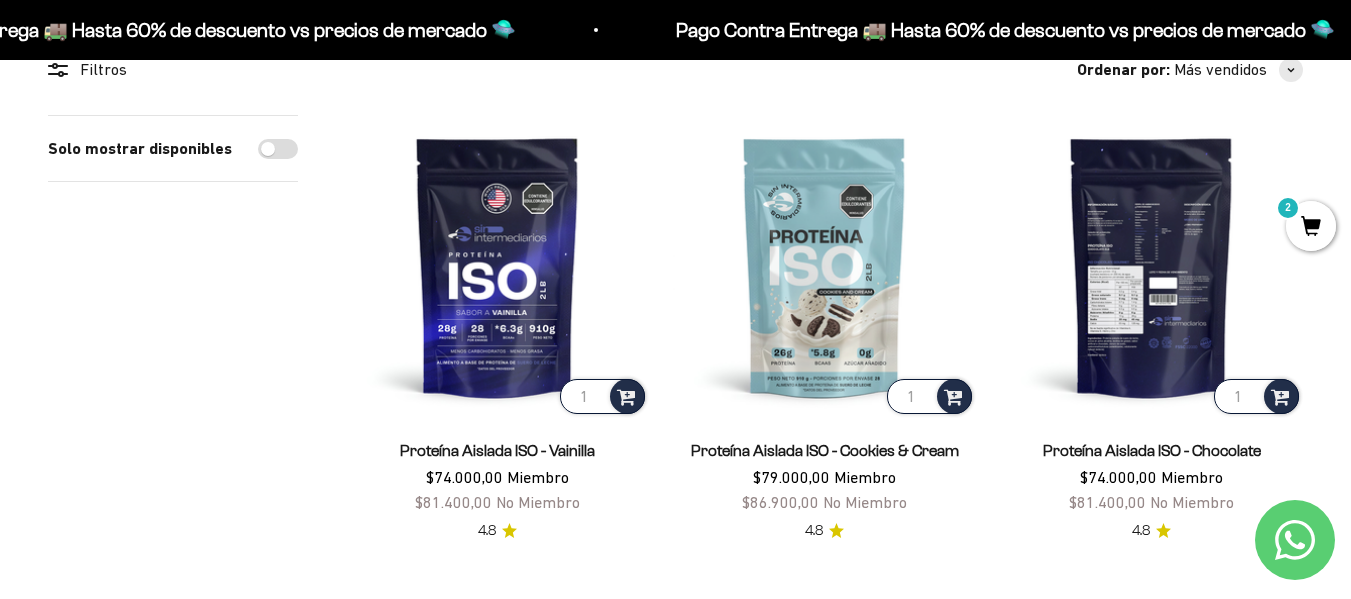 click at bounding box center (1151, 266) 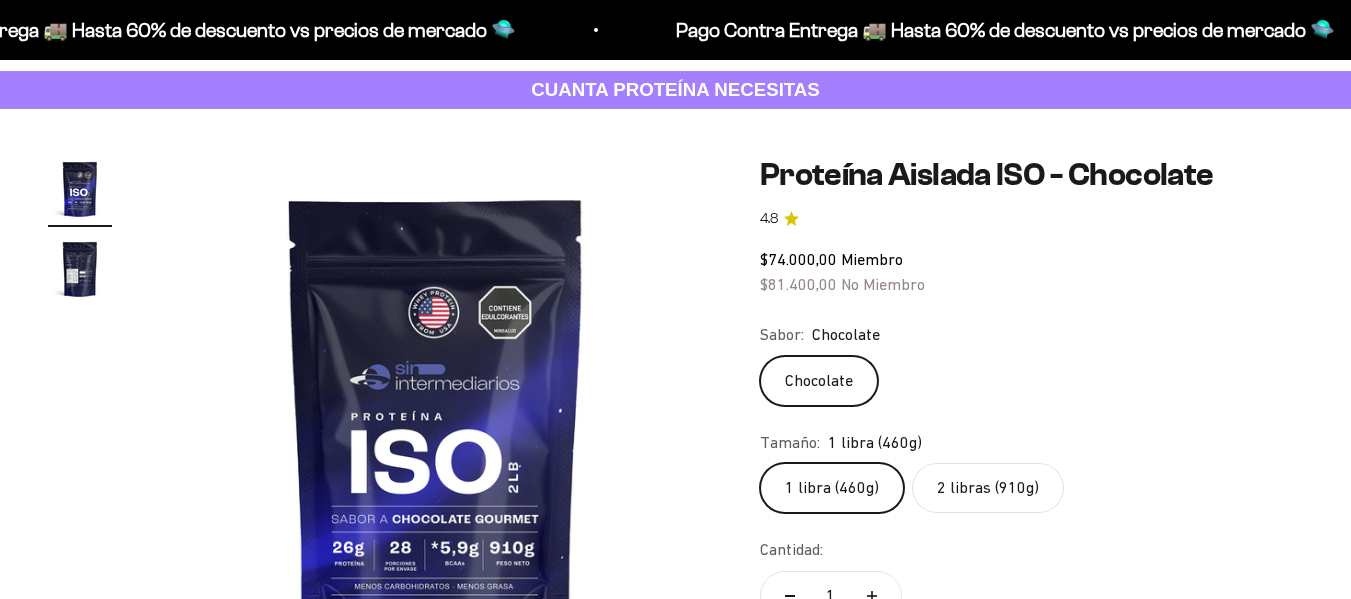 click on "2 libras (910g)" 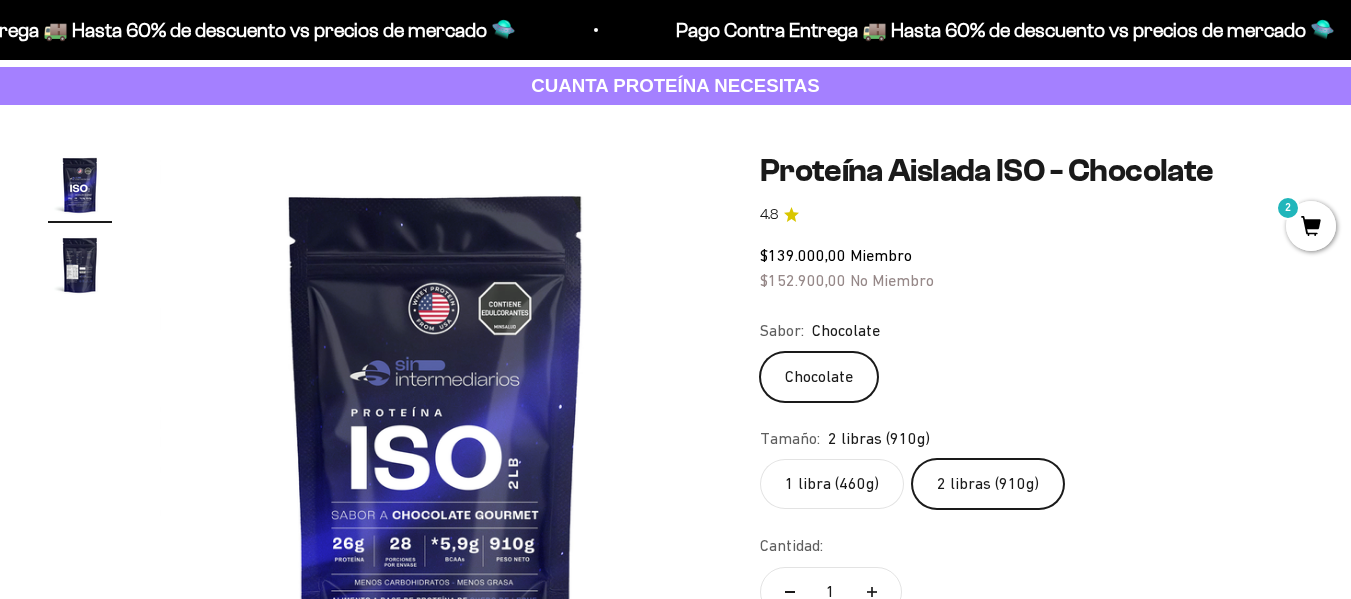 scroll, scrollTop: 300, scrollLeft: 0, axis: vertical 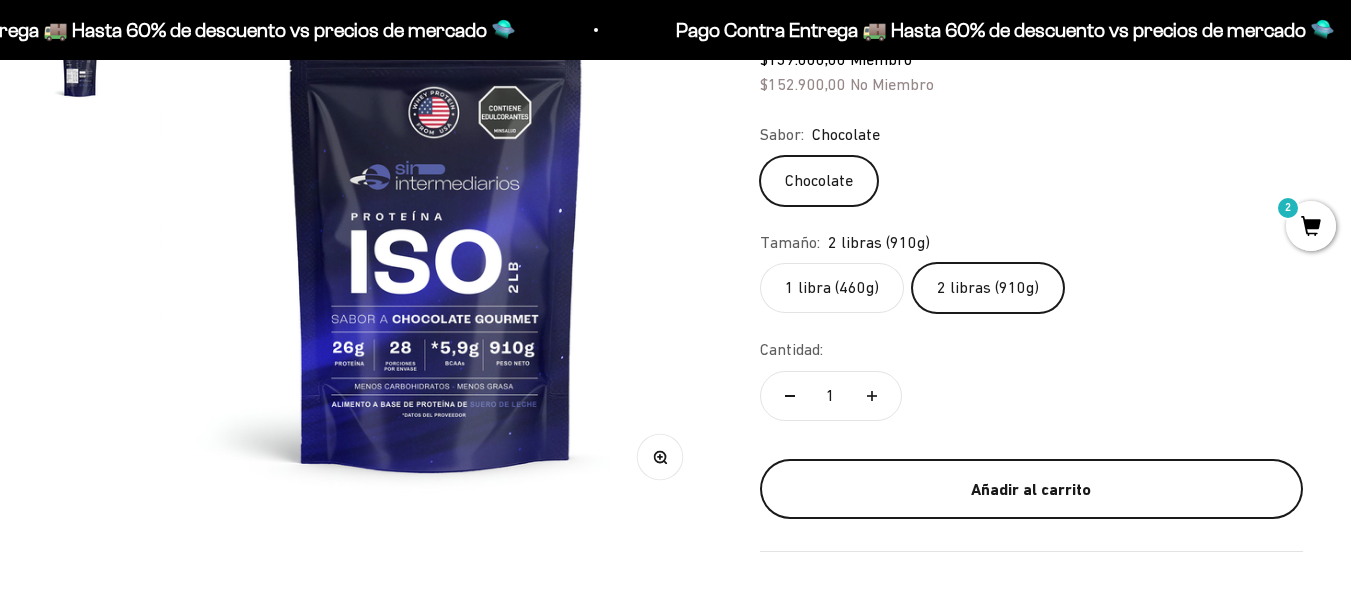 click on "Añadir al carrito" at bounding box center [1031, 490] 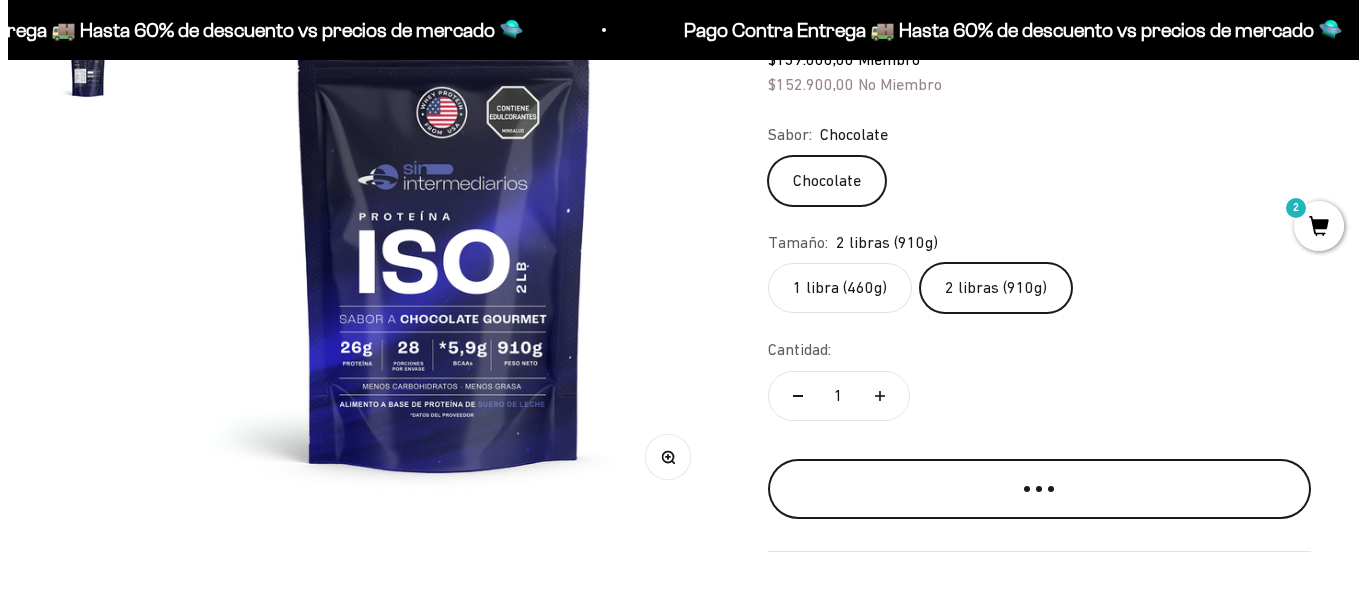 scroll, scrollTop: 0, scrollLeft: 0, axis: both 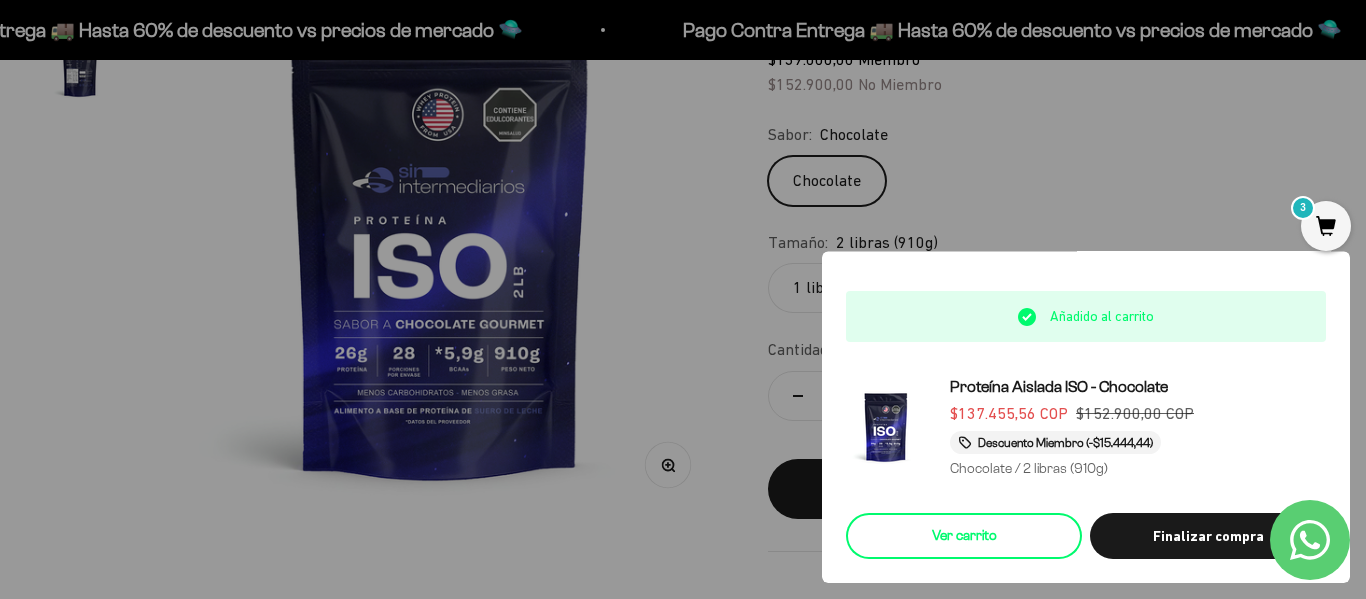click on "Ver carrito" at bounding box center [964, 536] 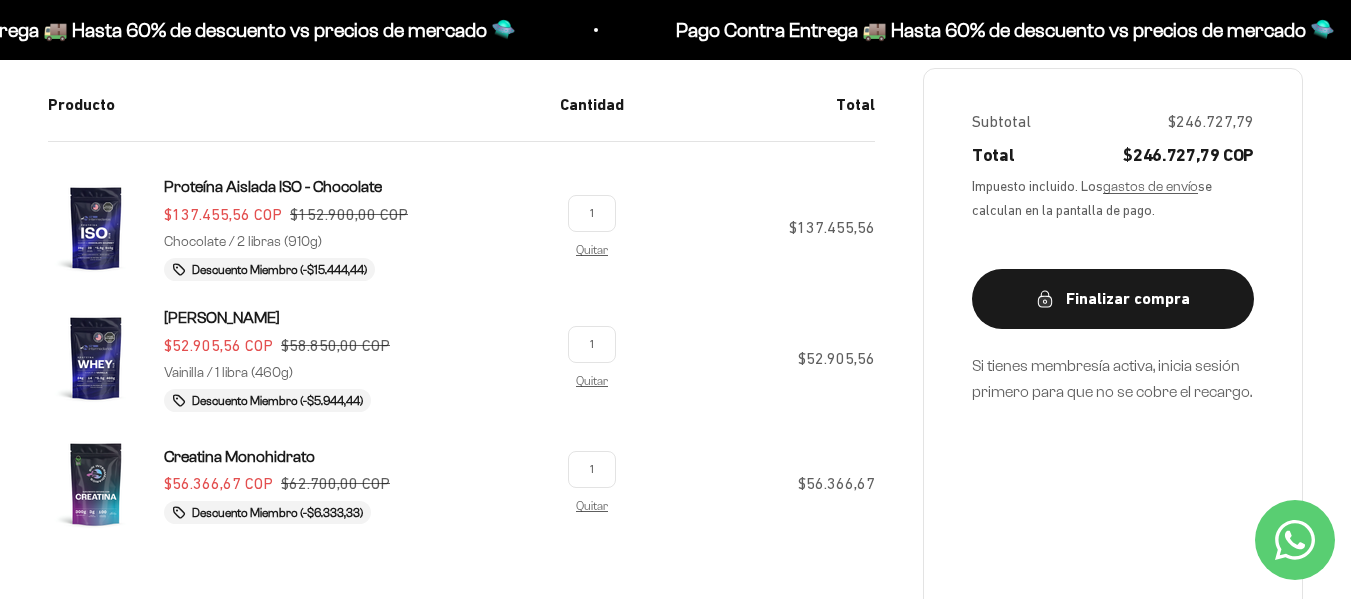 scroll, scrollTop: 400, scrollLeft: 0, axis: vertical 